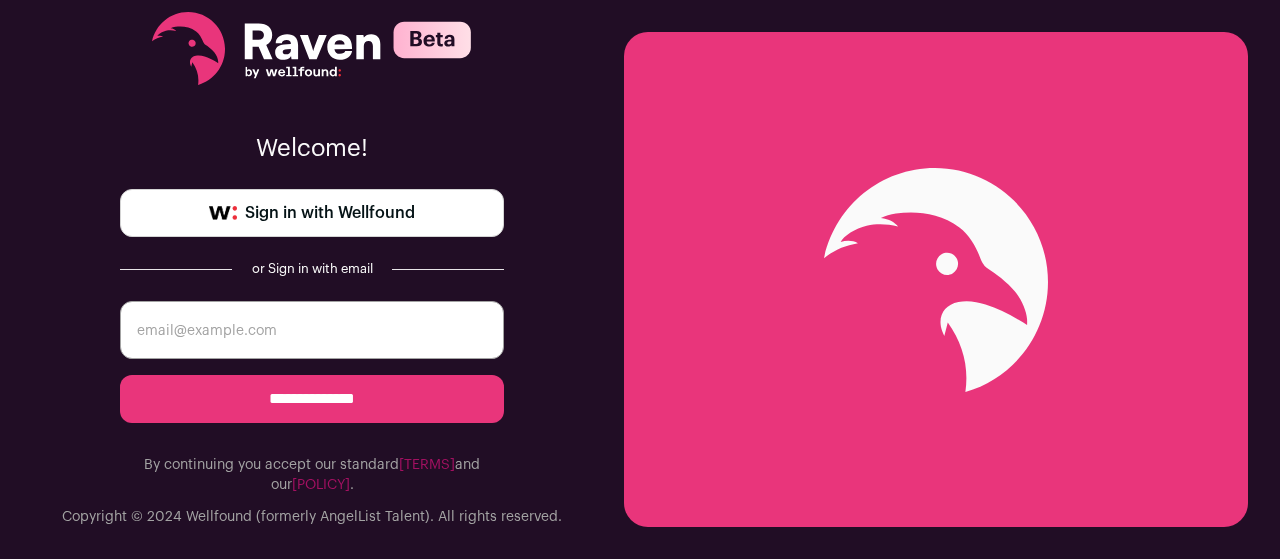 scroll, scrollTop: 0, scrollLeft: 0, axis: both 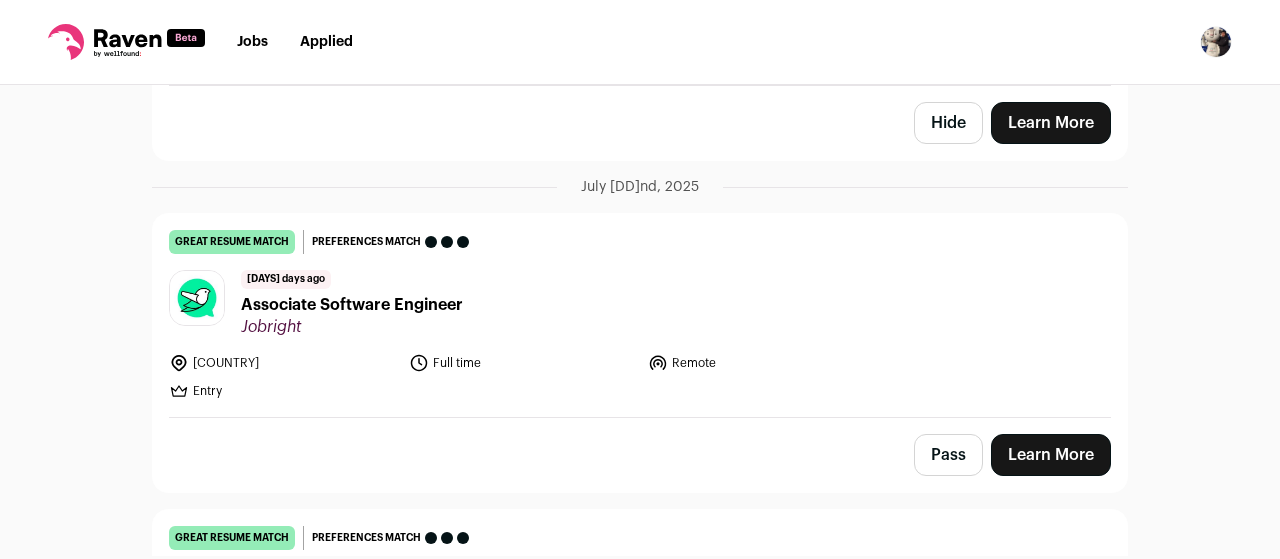 click on "Associate Software Engineer" at bounding box center [352, 305] 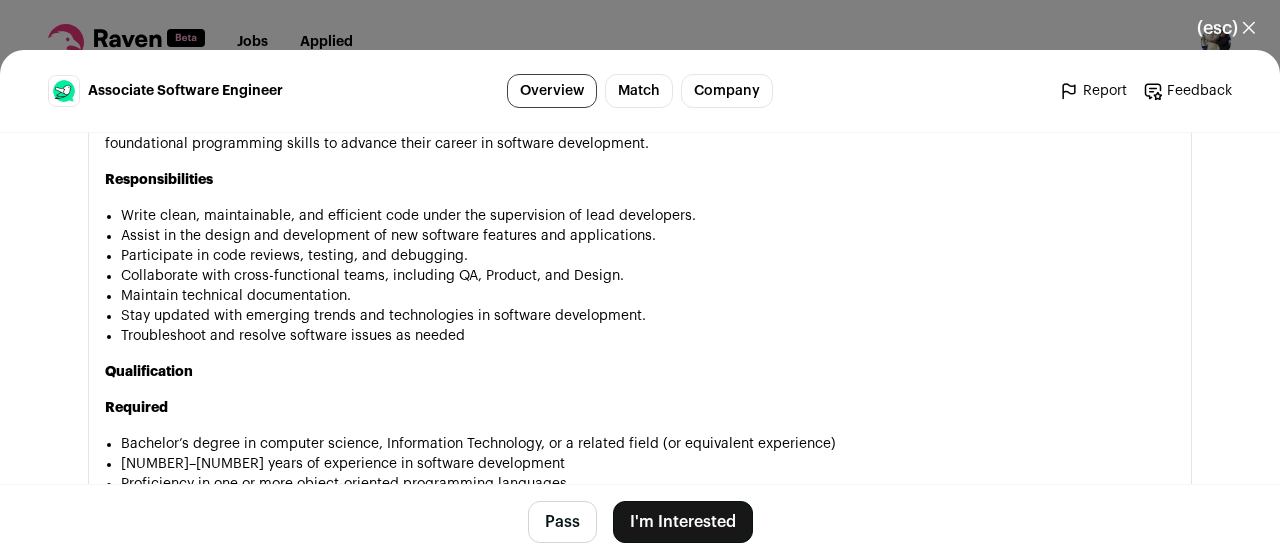 scroll, scrollTop: 932, scrollLeft: 0, axis: vertical 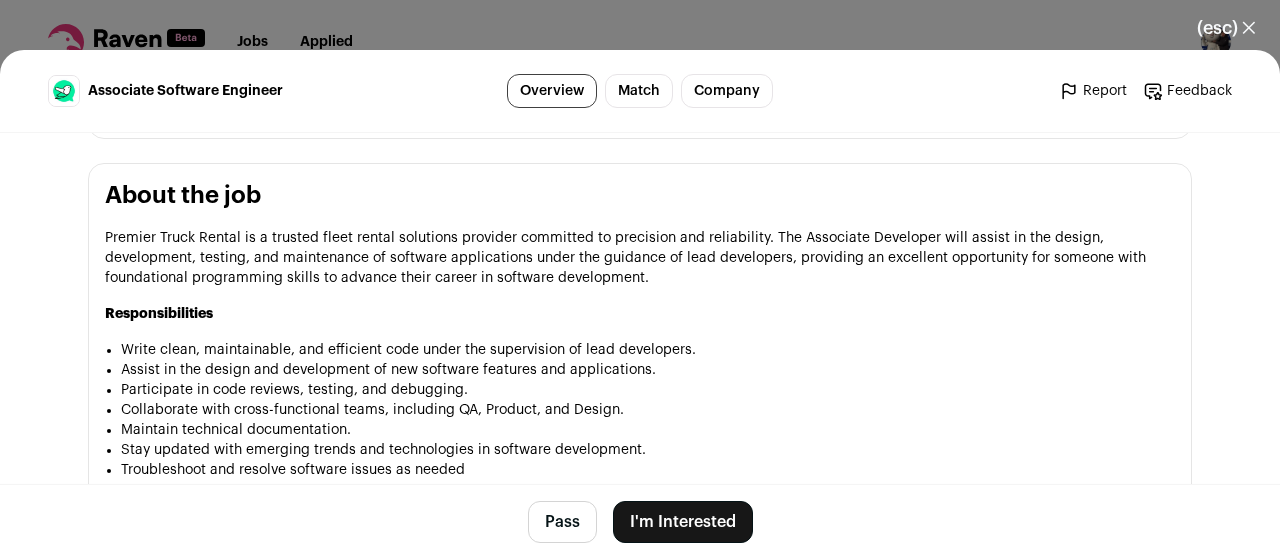 click on "(esc) ✕" at bounding box center (1226, 28) 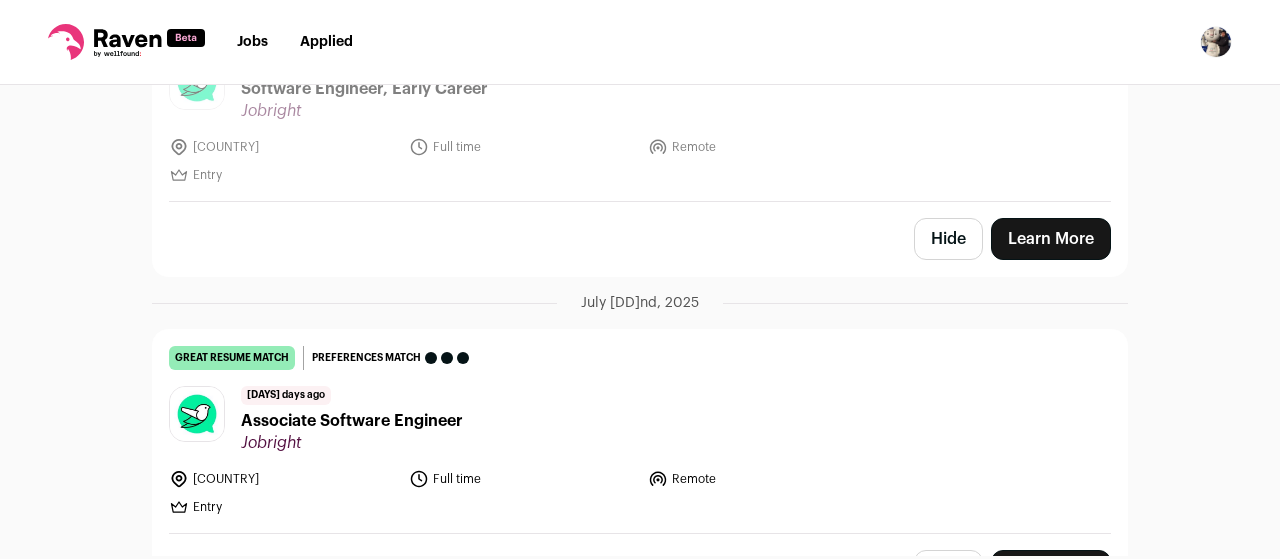 scroll, scrollTop: 400, scrollLeft: 0, axis: vertical 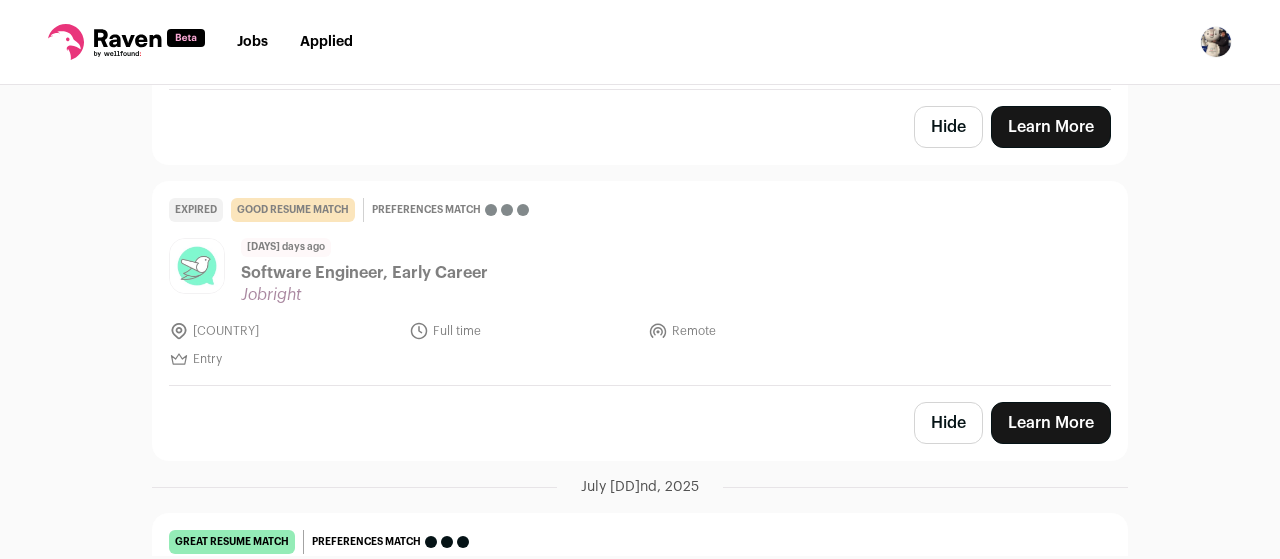 click at bounding box center (1216, 42) 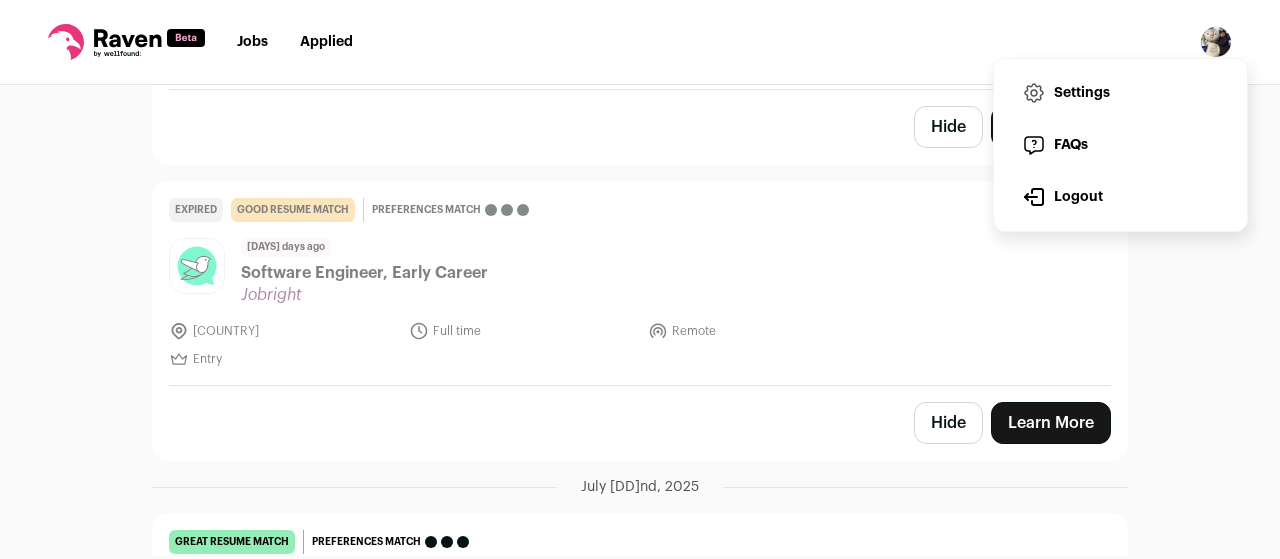 click on "Settings" at bounding box center (1120, 93) 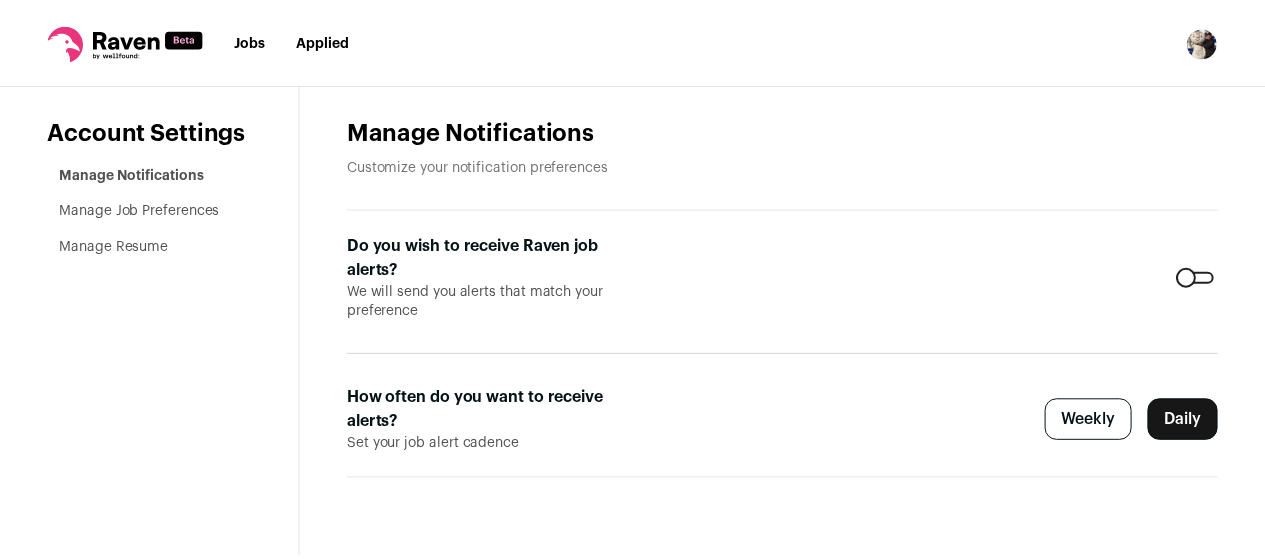 scroll, scrollTop: 0, scrollLeft: 0, axis: both 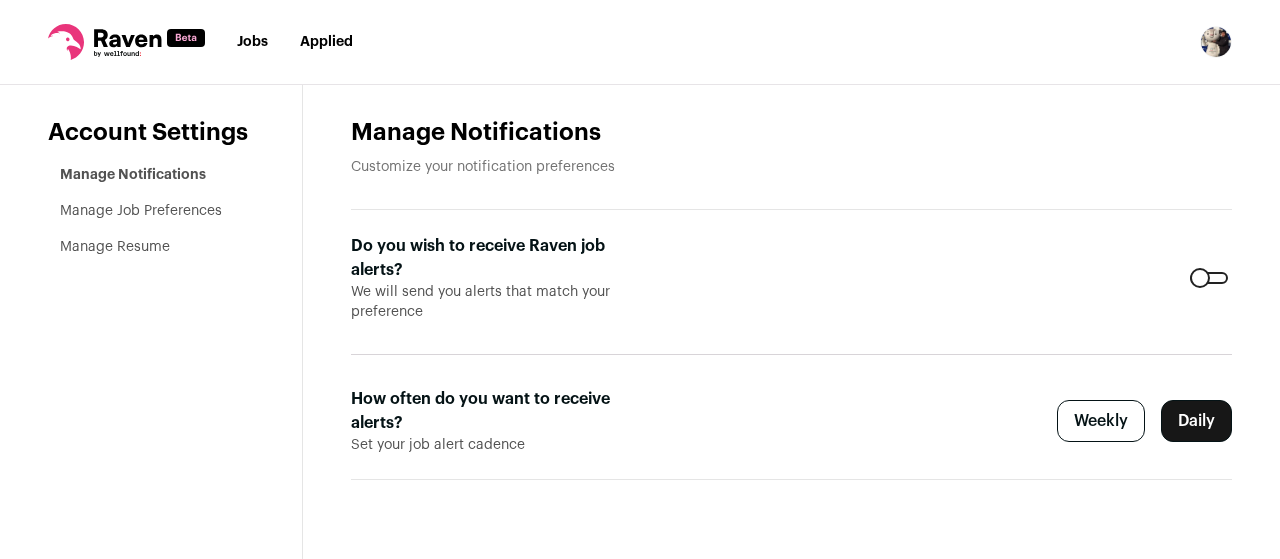 click on "Manage Job Preferences" at bounding box center [141, 211] 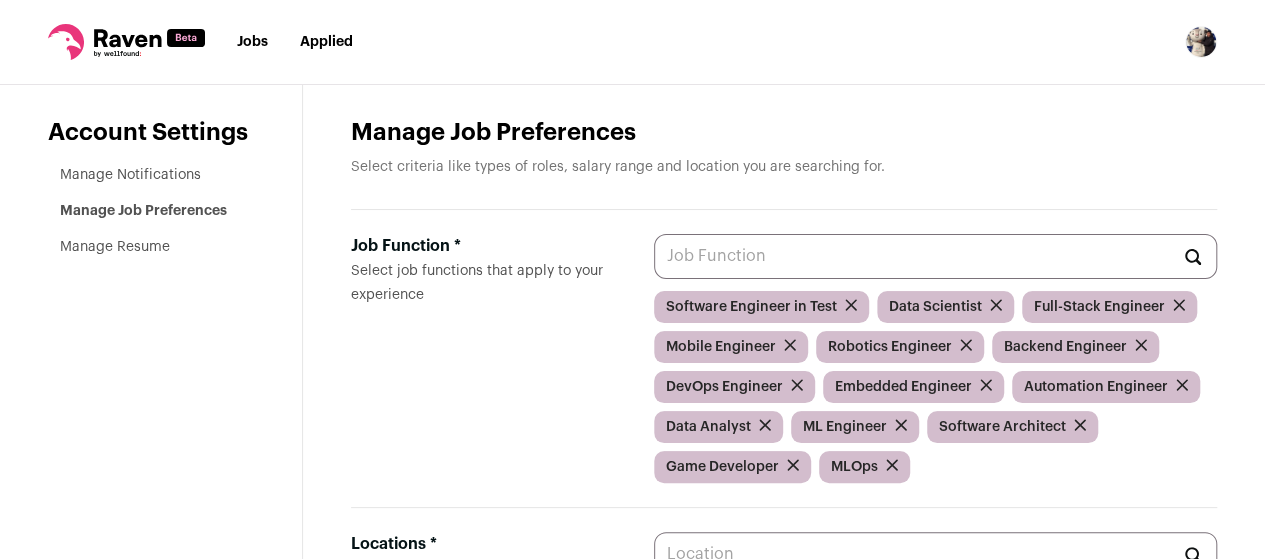 click on "Manage Resume" at bounding box center (115, 247) 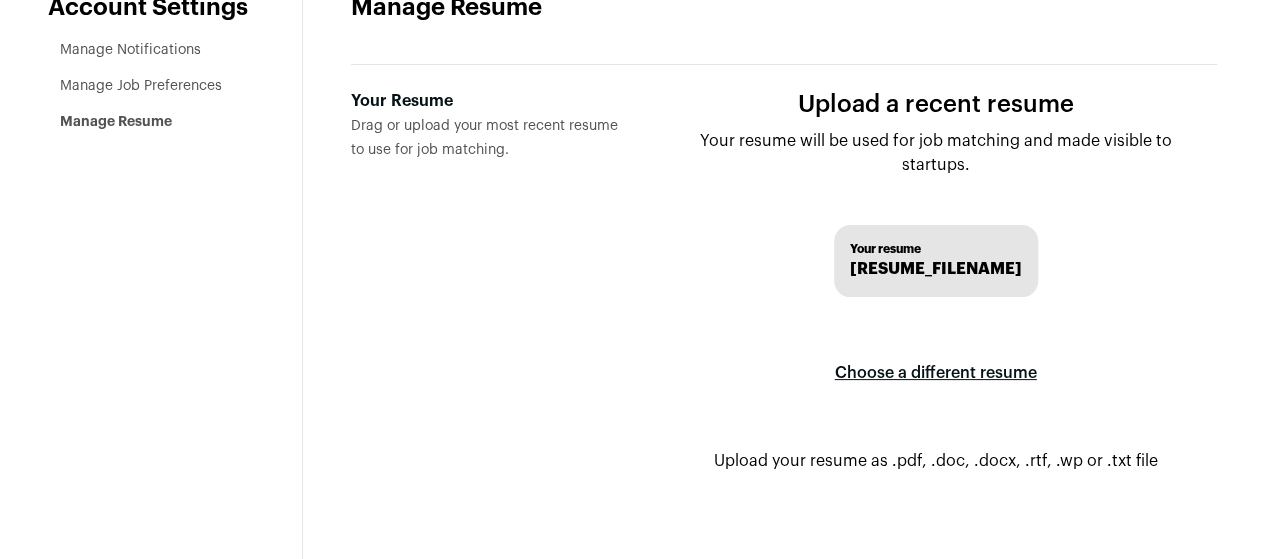 scroll, scrollTop: 126, scrollLeft: 0, axis: vertical 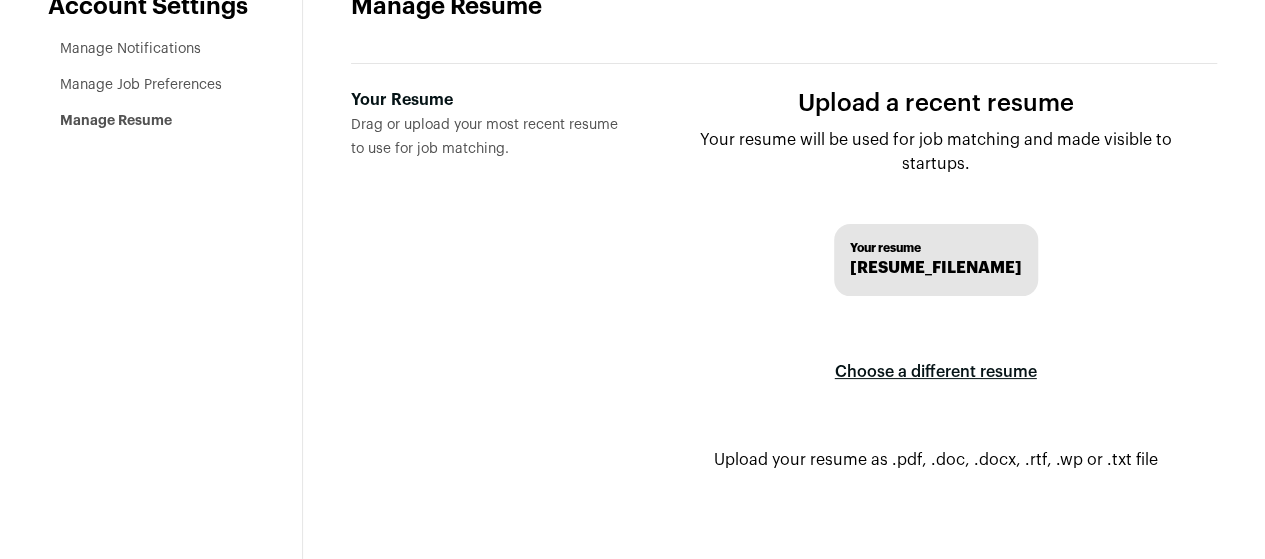 click on "Choose a different resume" at bounding box center (936, 372) 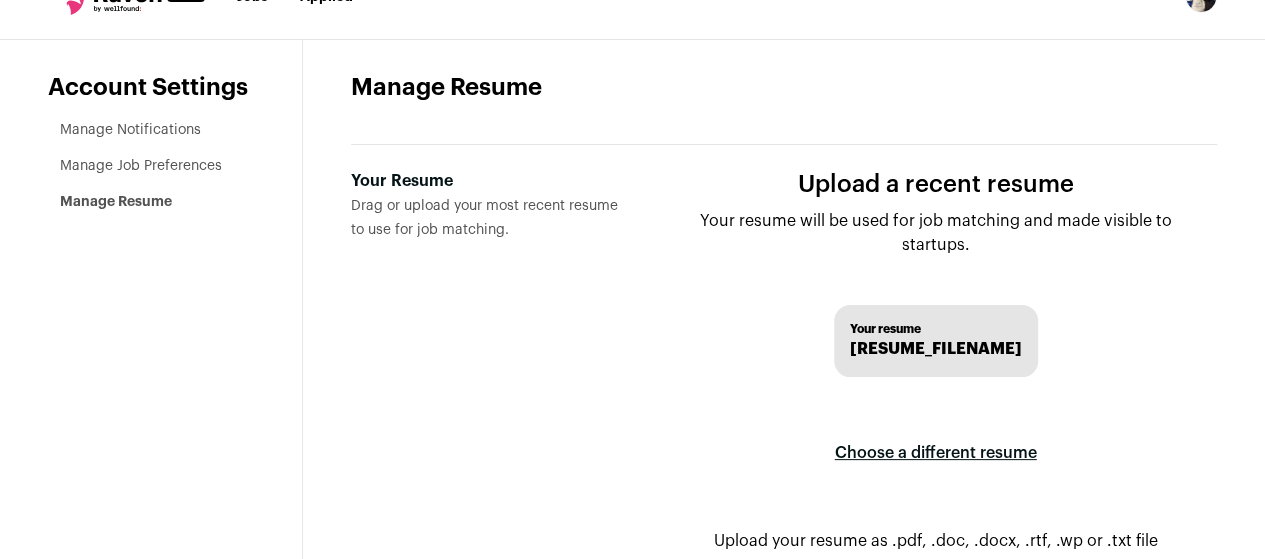 scroll, scrollTop: 0, scrollLeft: 0, axis: both 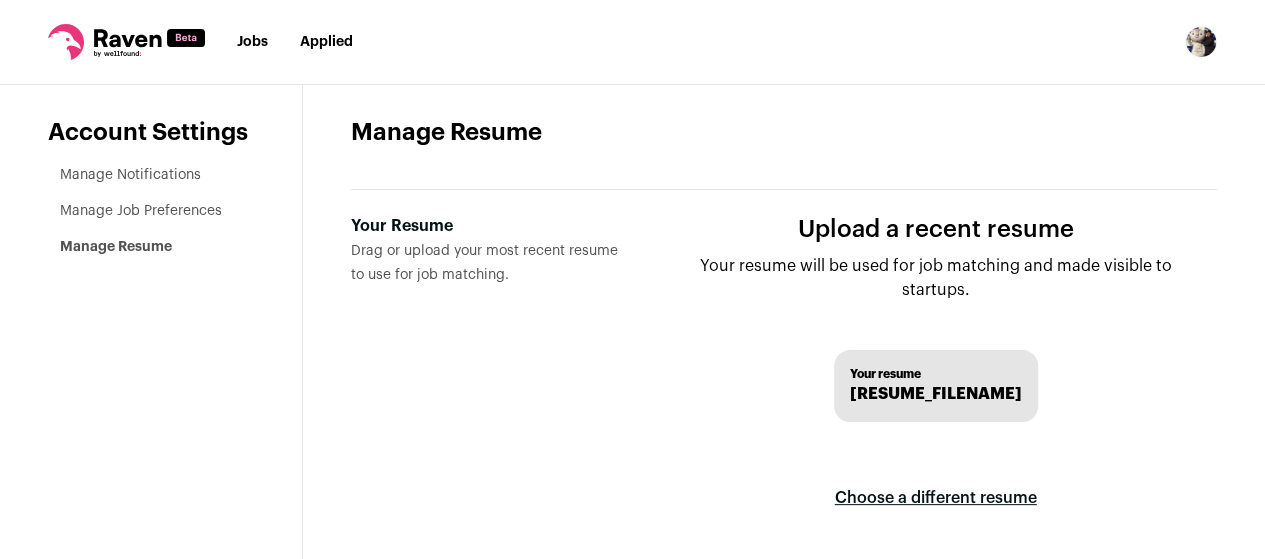 click on "Manage Job Preferences" at bounding box center [141, 211] 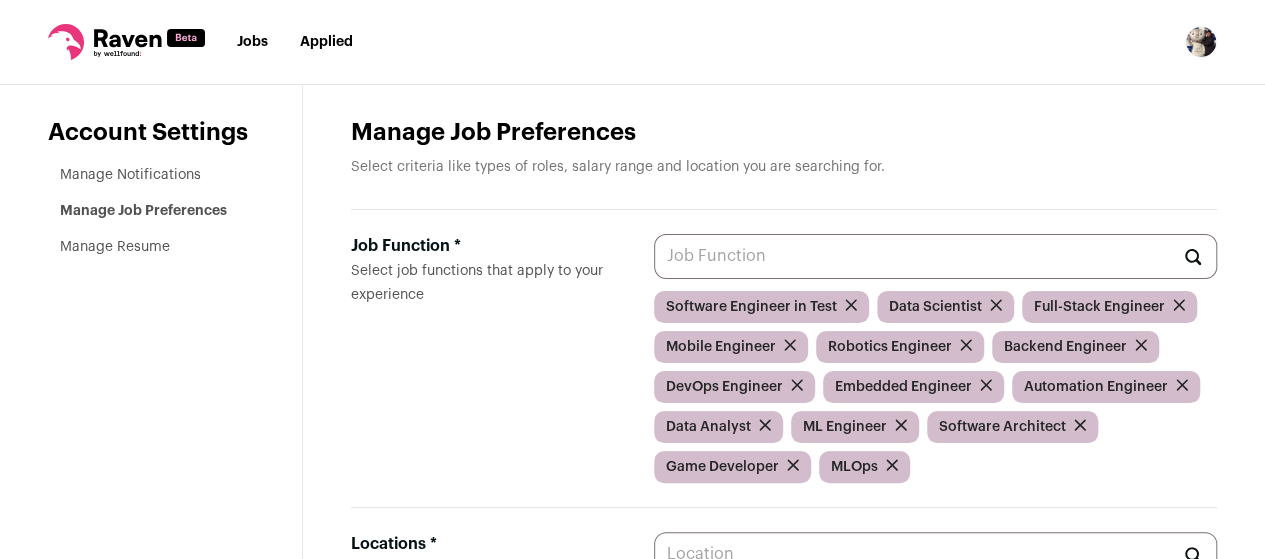 click on "Manage Resume" at bounding box center [115, 247] 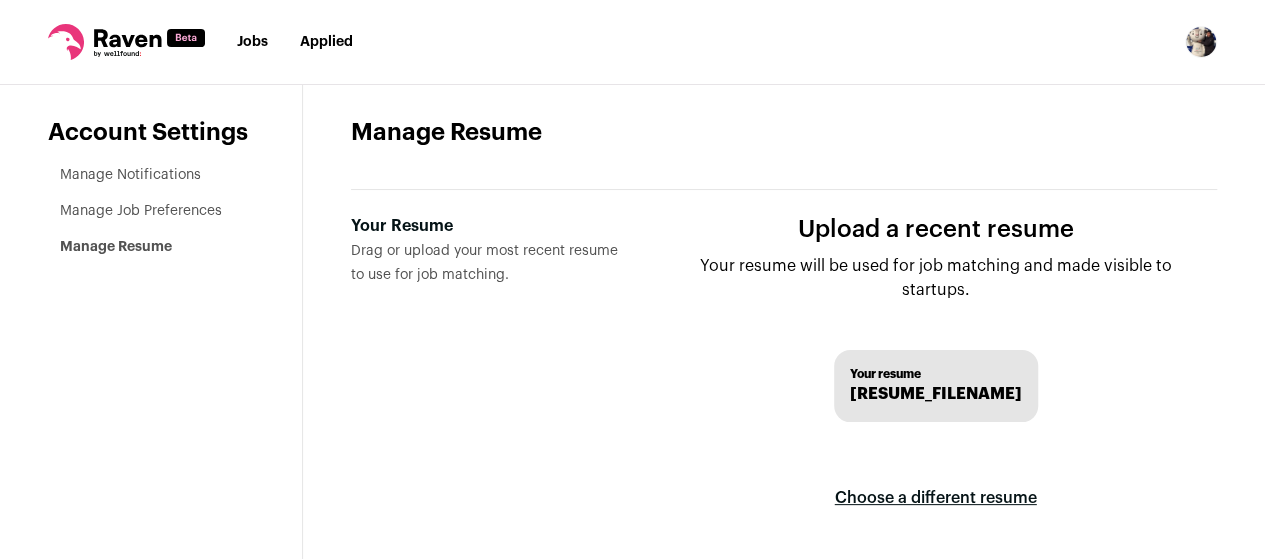 click on "Your resume" at bounding box center [936, 374] 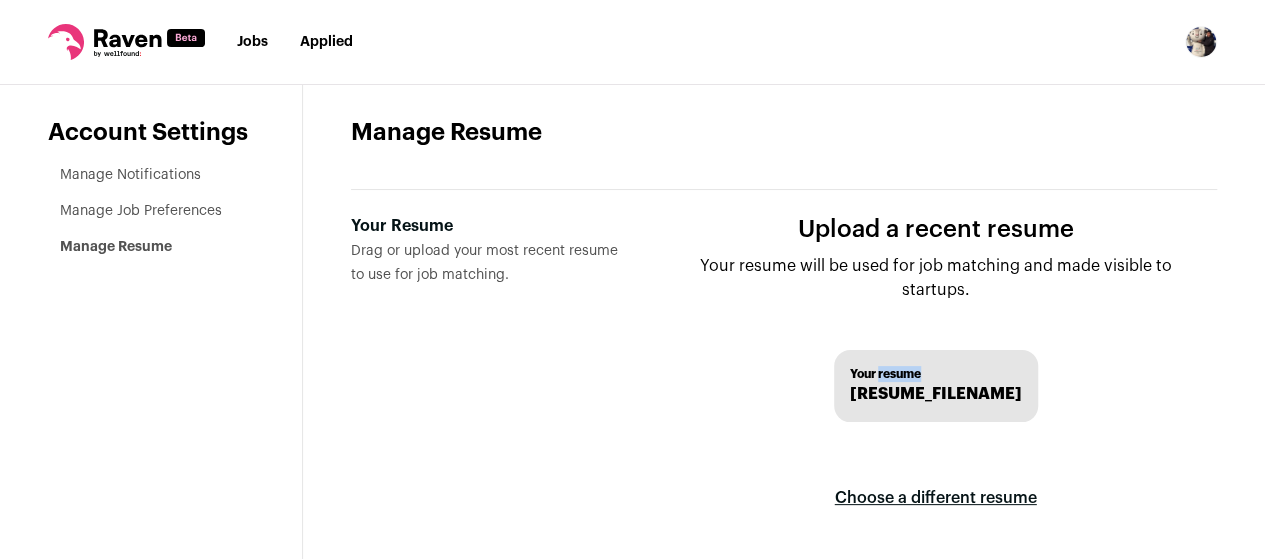 click on "Your resume" at bounding box center (936, 374) 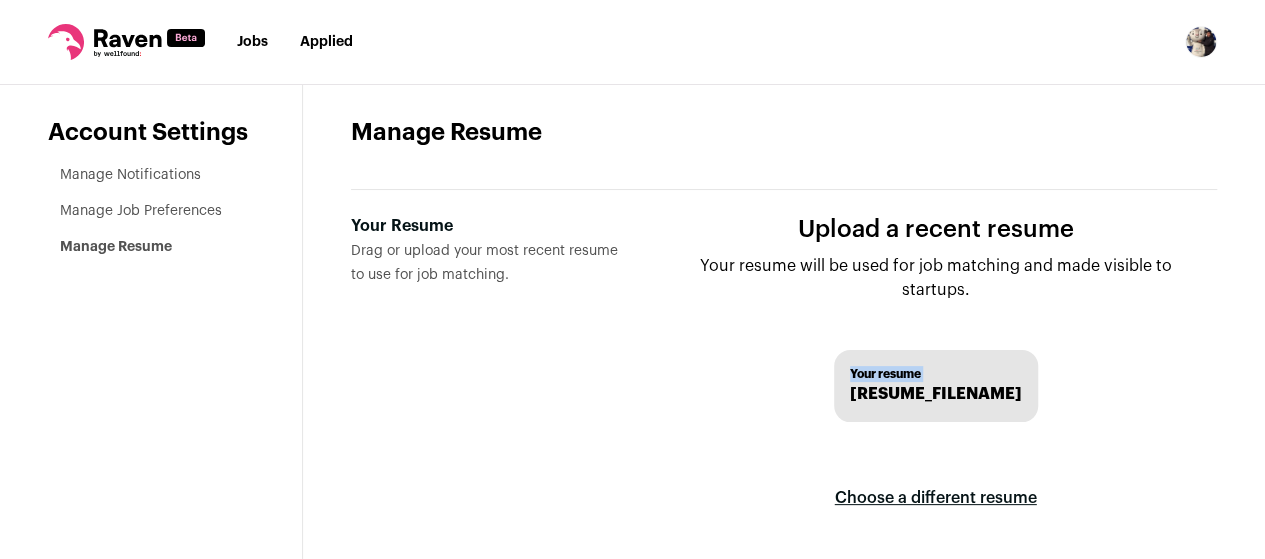 click on "Your resume" at bounding box center (936, 374) 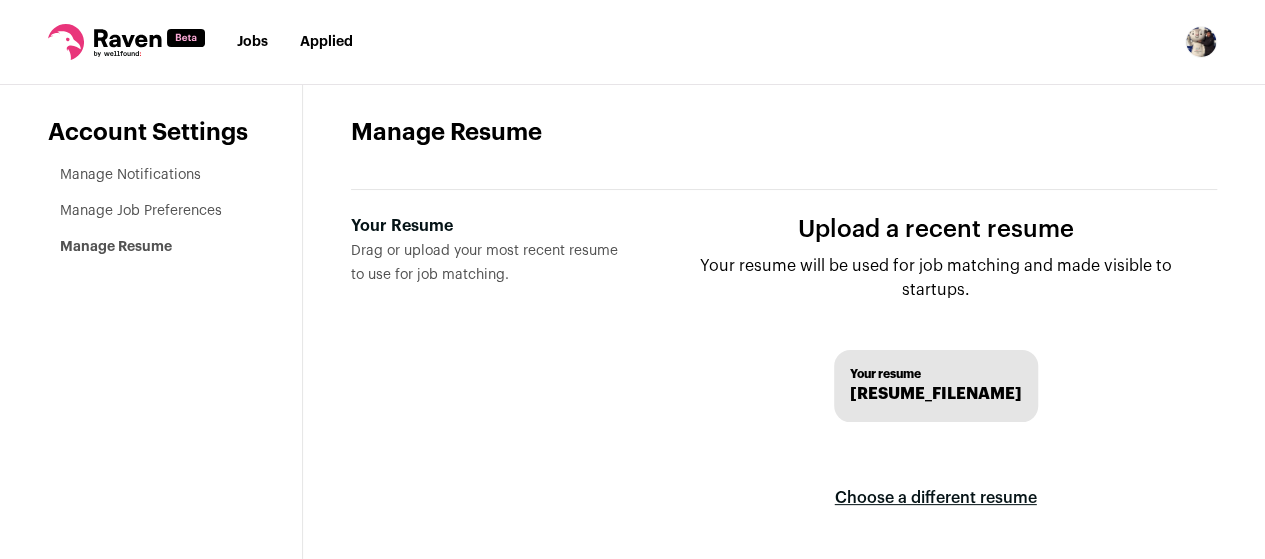 click on "Your resume
Resume_Park.pdf" at bounding box center [936, 386] 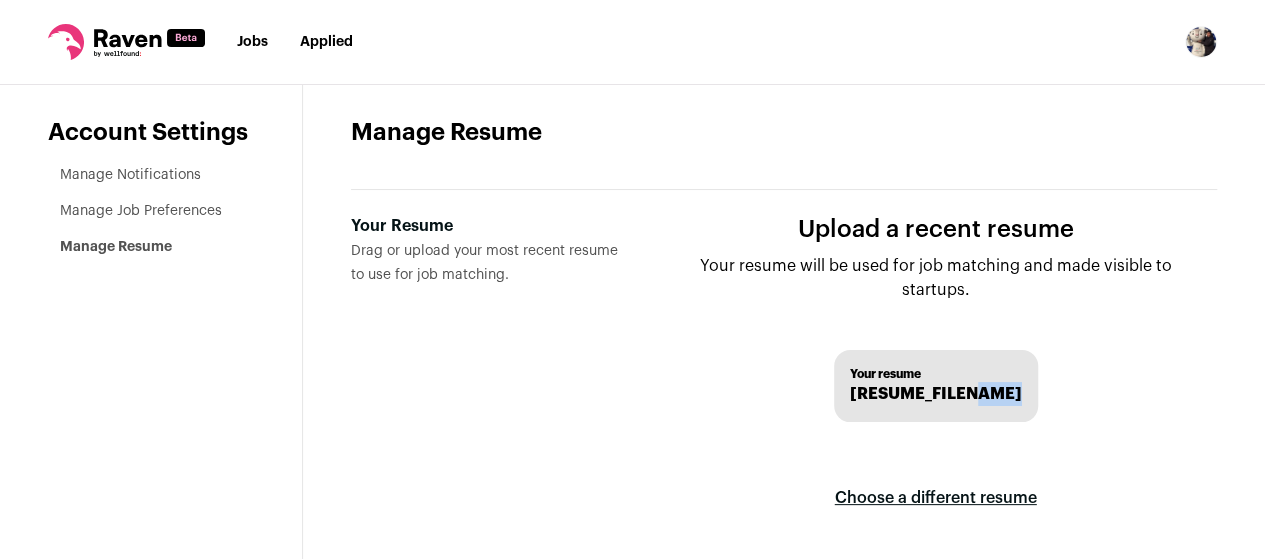 click on "Resume_Park.pdf" at bounding box center (936, 394) 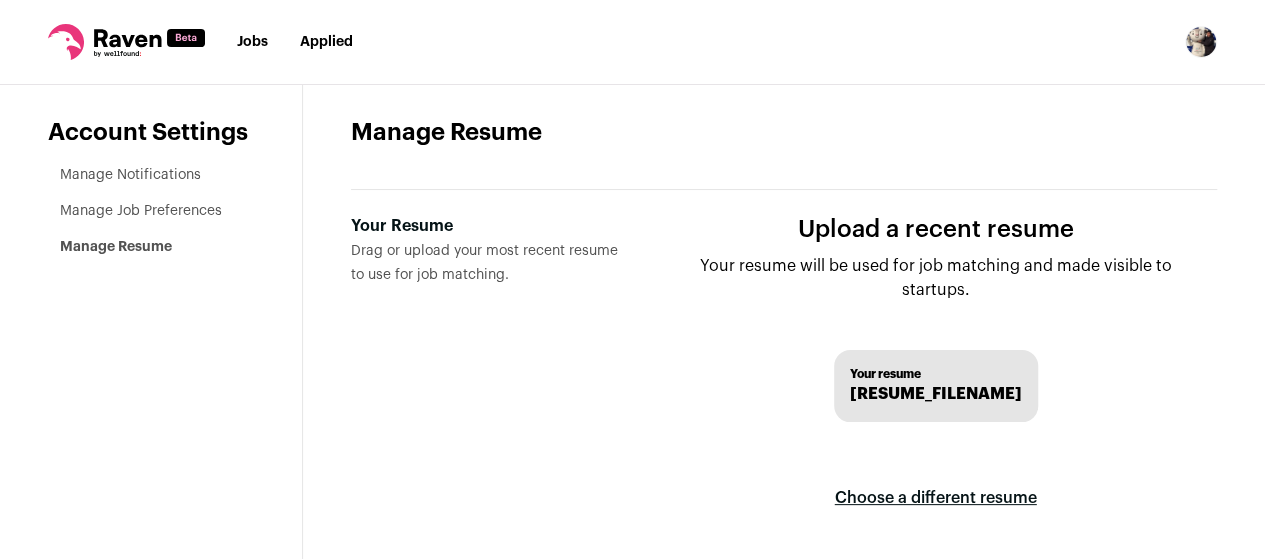 click on "Choose a different resume" at bounding box center [936, 498] 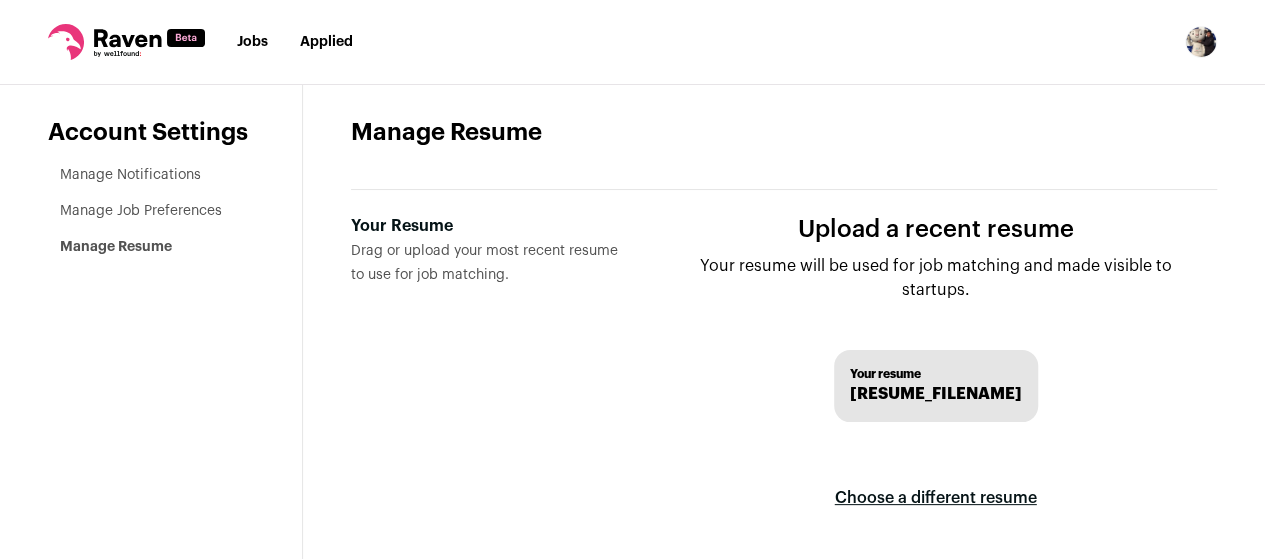 click on "Upload a recent resume
Your resume will be used for job matching and made visible to startups.
Your resume
Resume__Park.pdf
Choose a different resume
Upload your resume as .pdf, .doc, .docx, .rtf, .wp or .txt file" at bounding box center (935, 422) 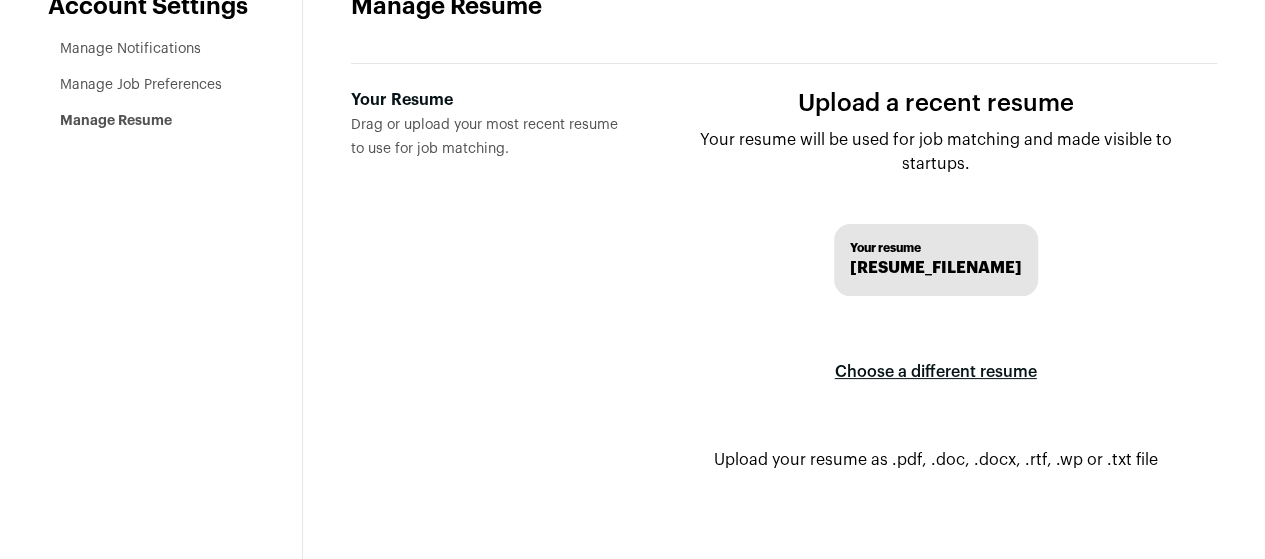 scroll, scrollTop: 26, scrollLeft: 0, axis: vertical 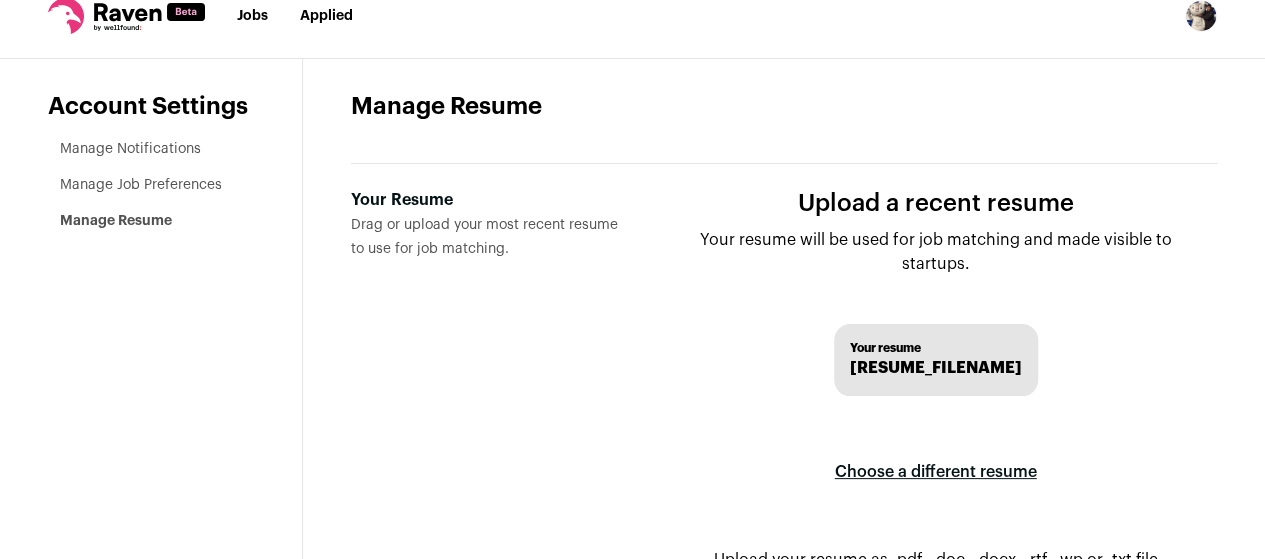 click on "Manage Notifications" at bounding box center (130, 149) 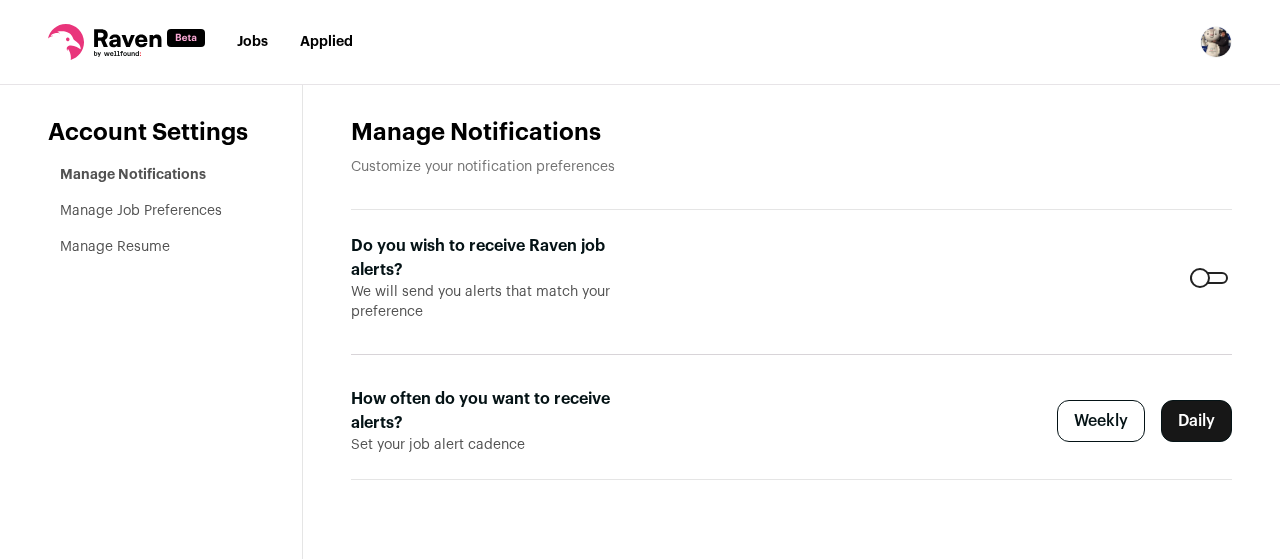 click on "Manage Resume" at bounding box center [115, 247] 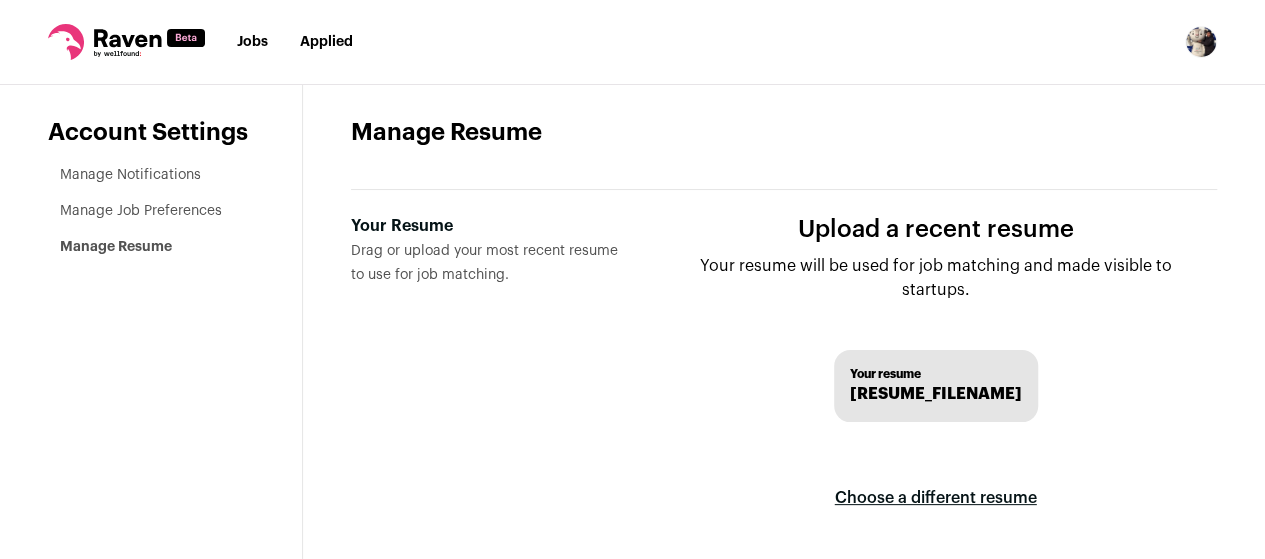 click on "Choose a different resume" at bounding box center (936, 498) 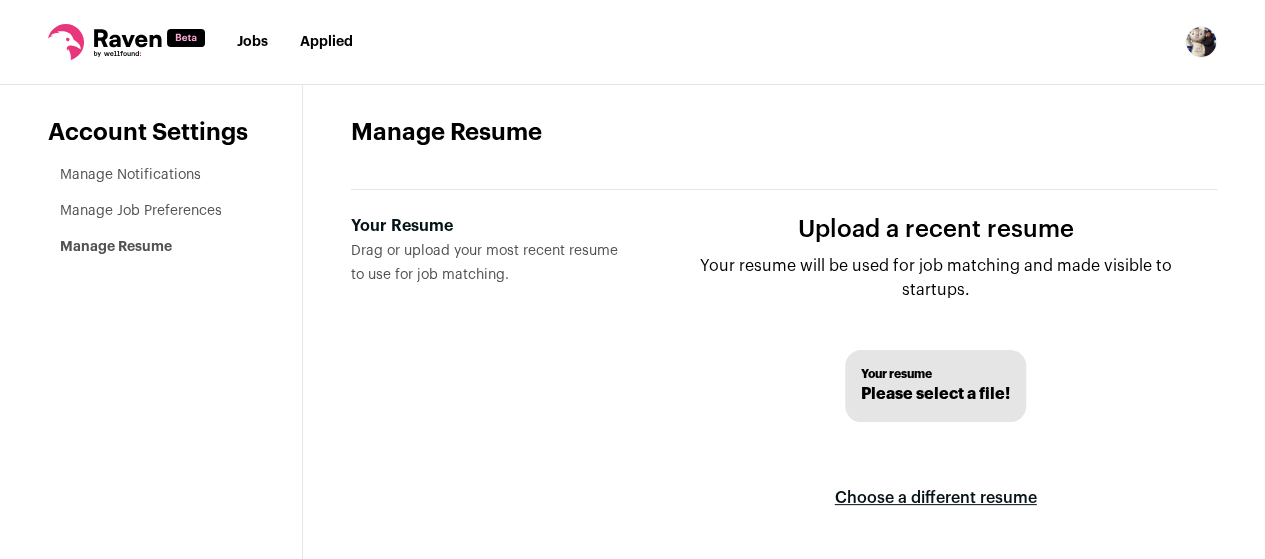 click on "Your Resume
Drag or upload your most recent resume to use for job matching." at bounding box center [486, 422] 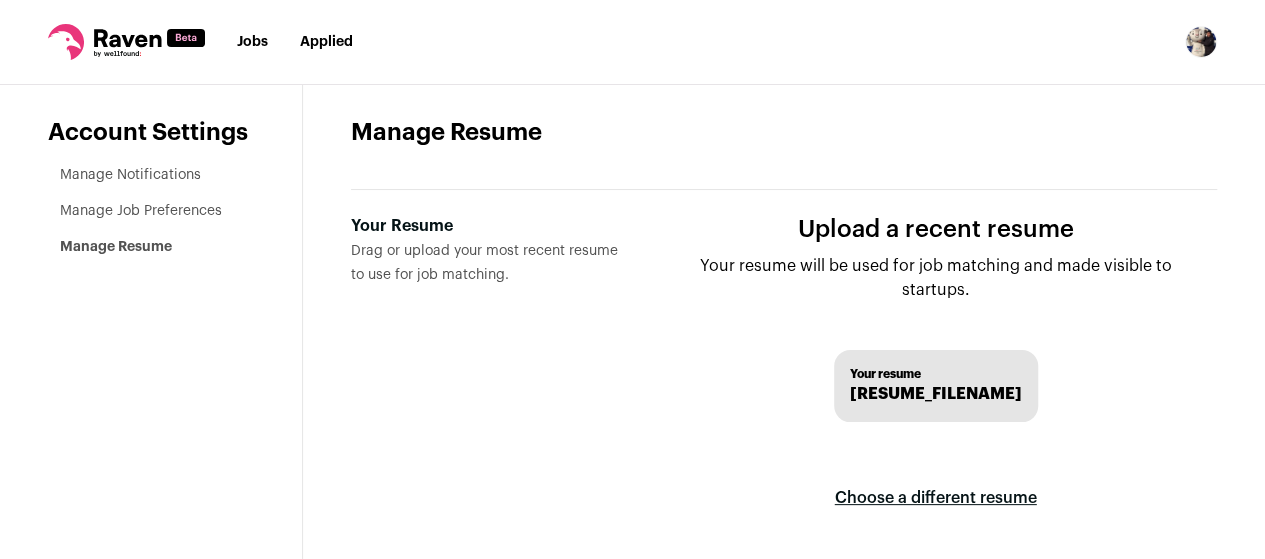 click on "Manage Job Preferences" at bounding box center (141, 211) 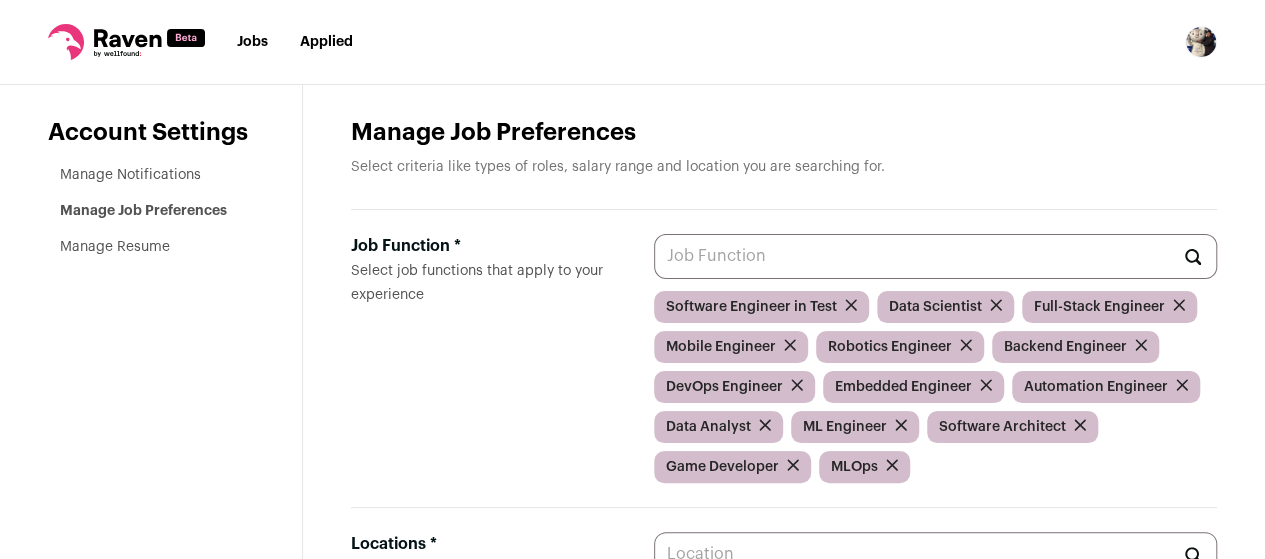 click at bounding box center [851, 305] 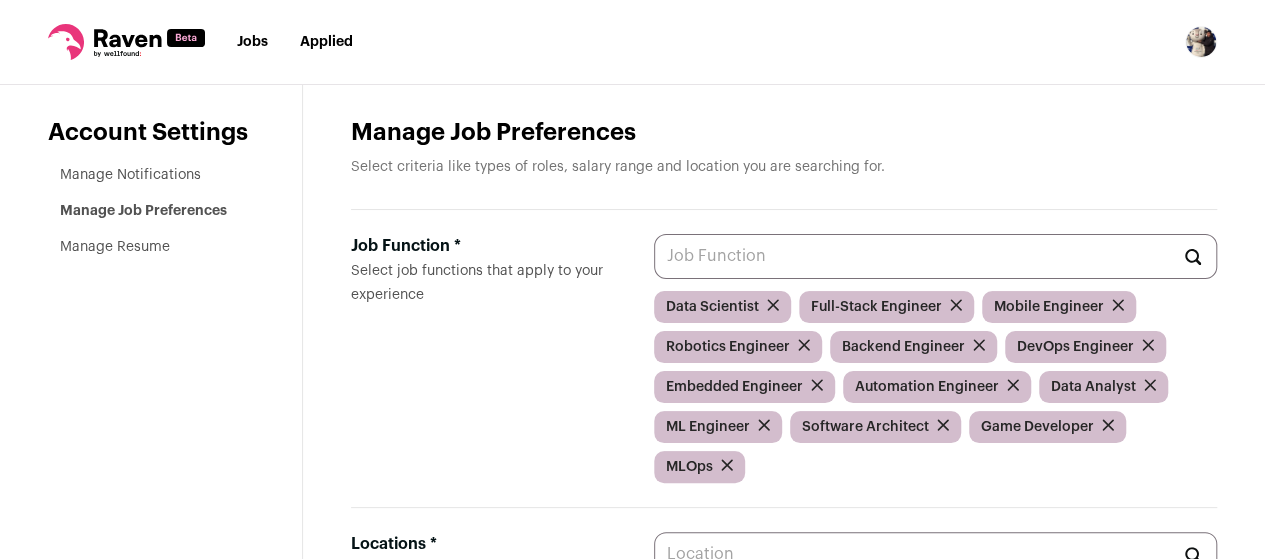 click at bounding box center [773, 305] 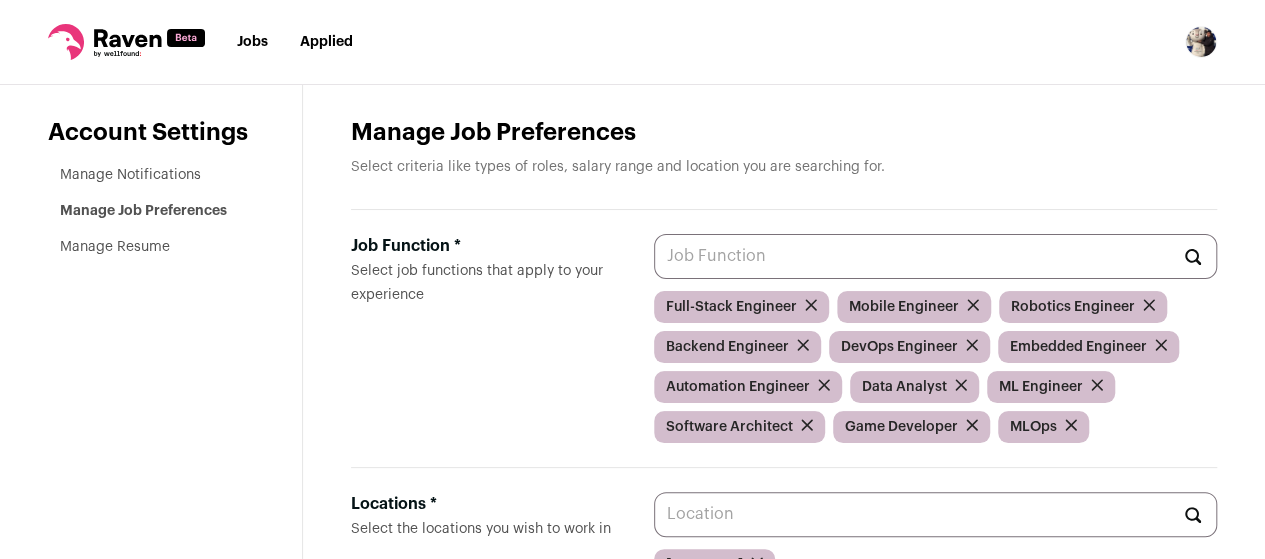 click at bounding box center [811, 305] 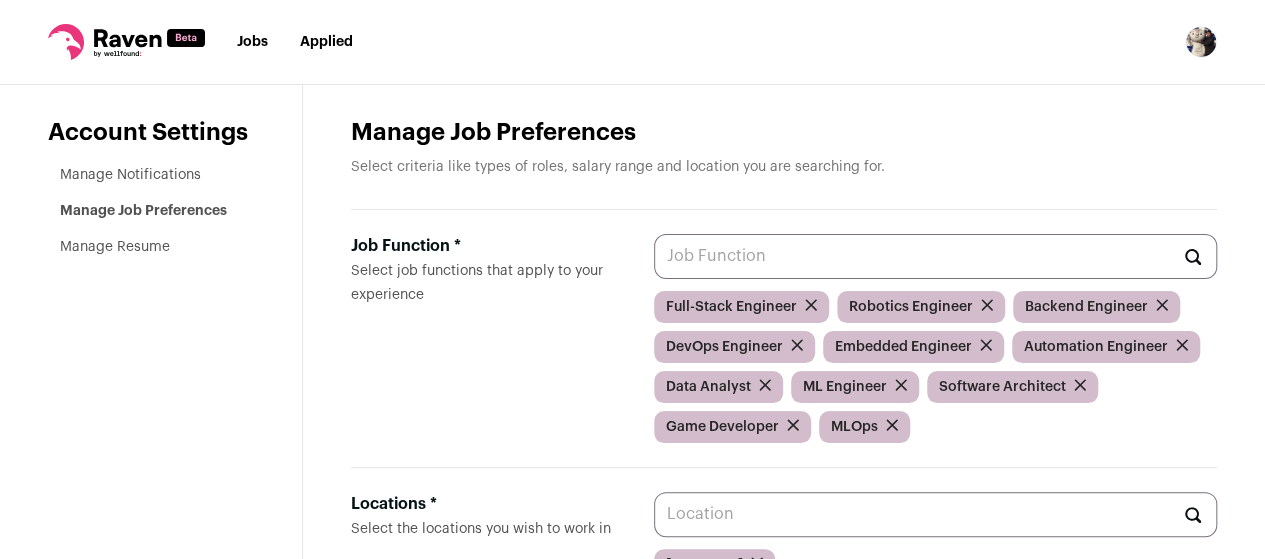 click at bounding box center (811, 305) 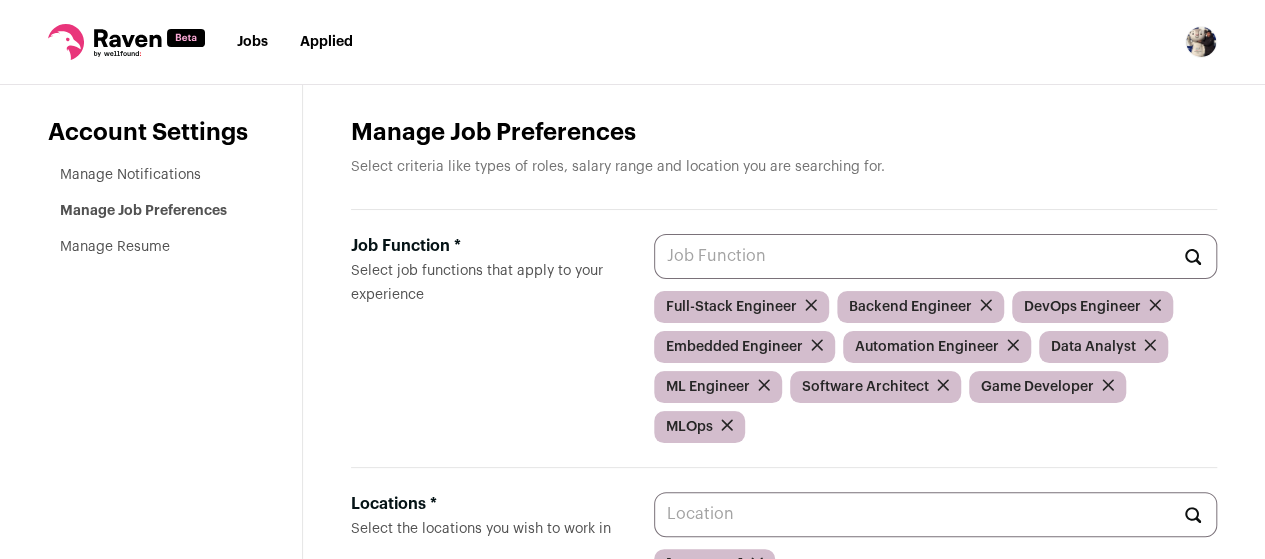 click at bounding box center [811, 305] 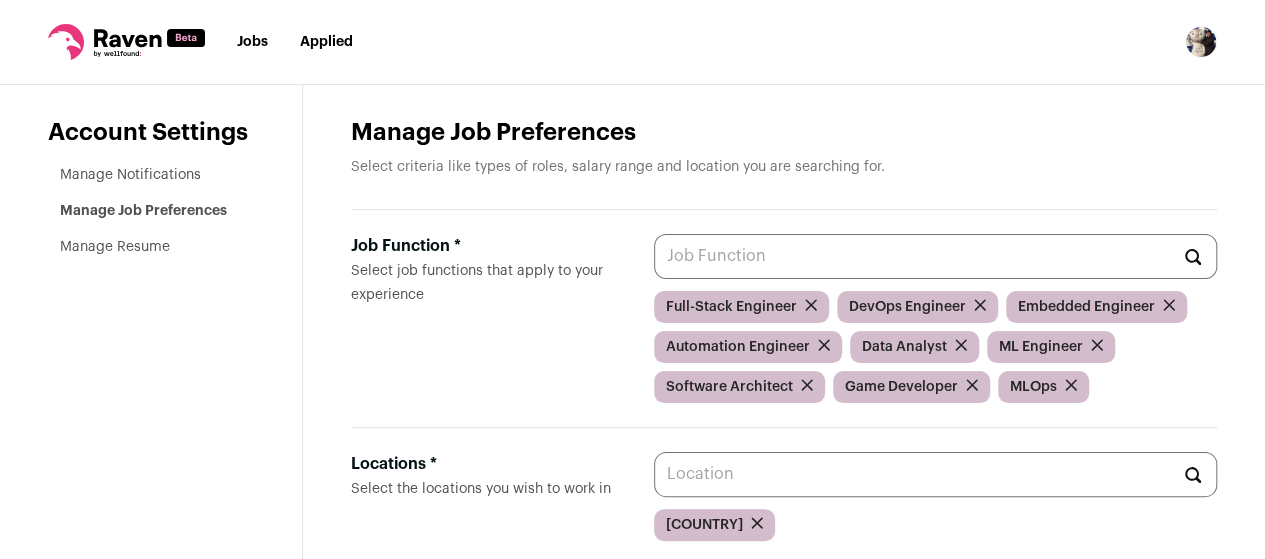click on "DevOps Engineer" at bounding box center [917, 307] 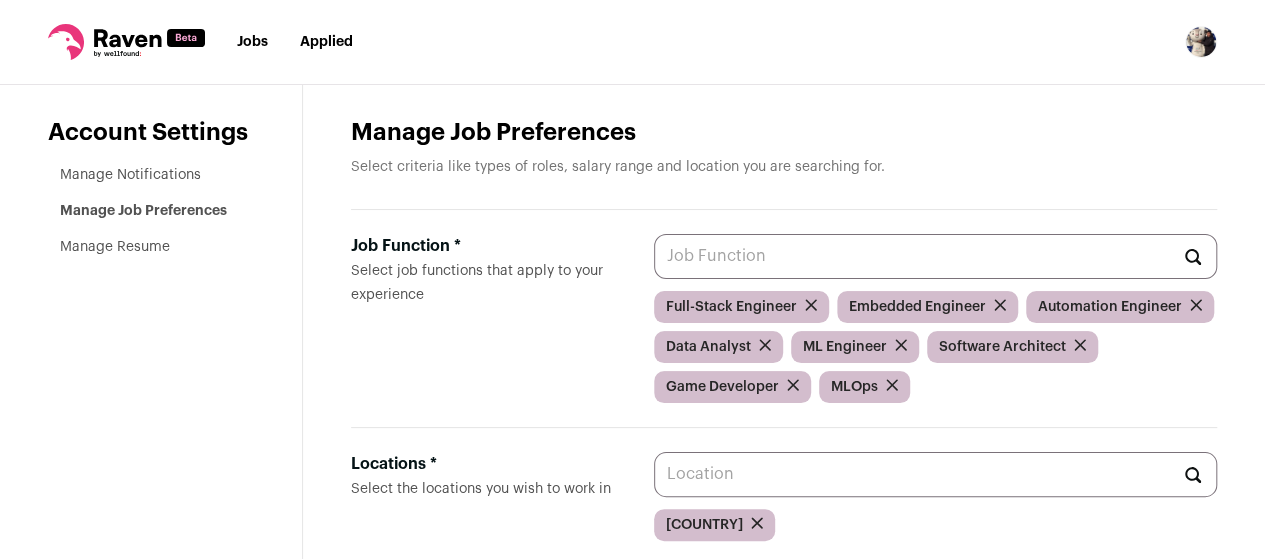 click on "Embedded Engineer" at bounding box center (927, 307) 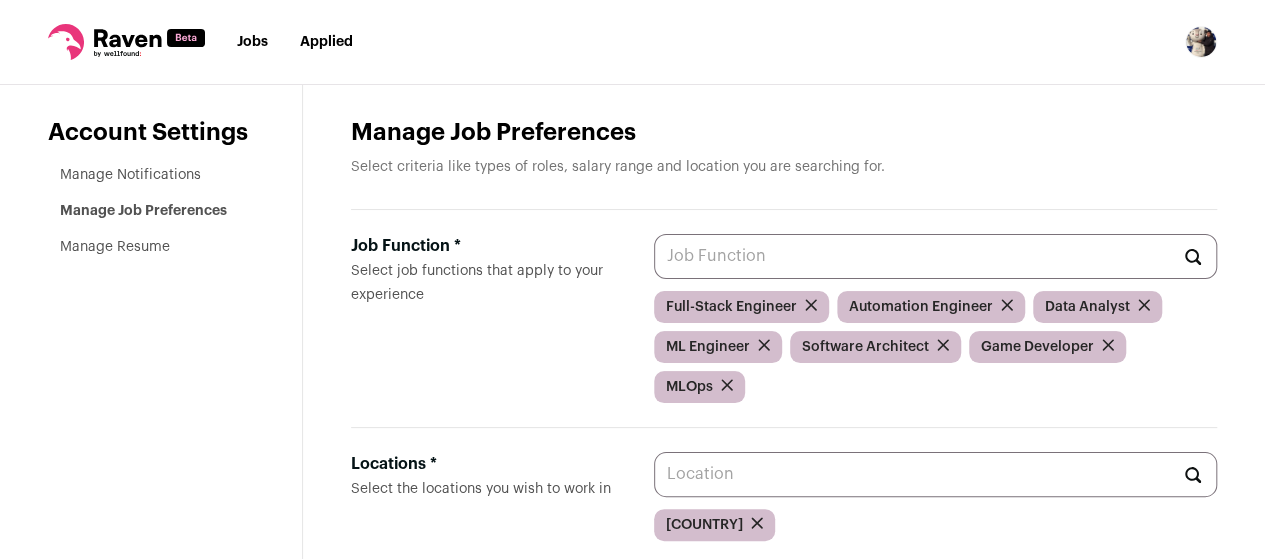 click at bounding box center [811, 305] 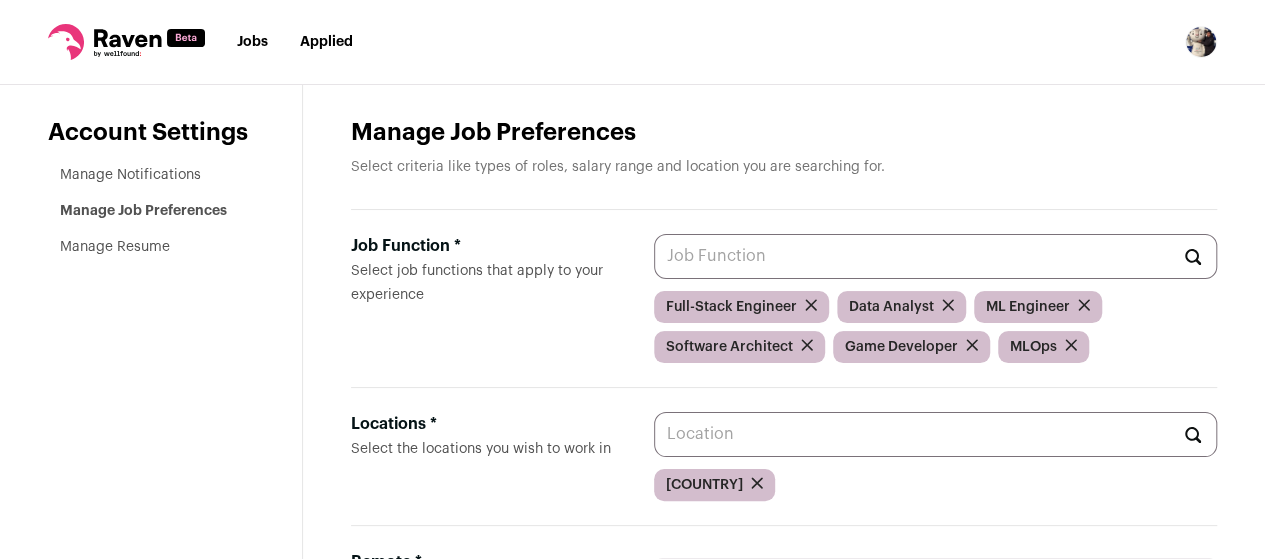 click at bounding box center (811, 305) 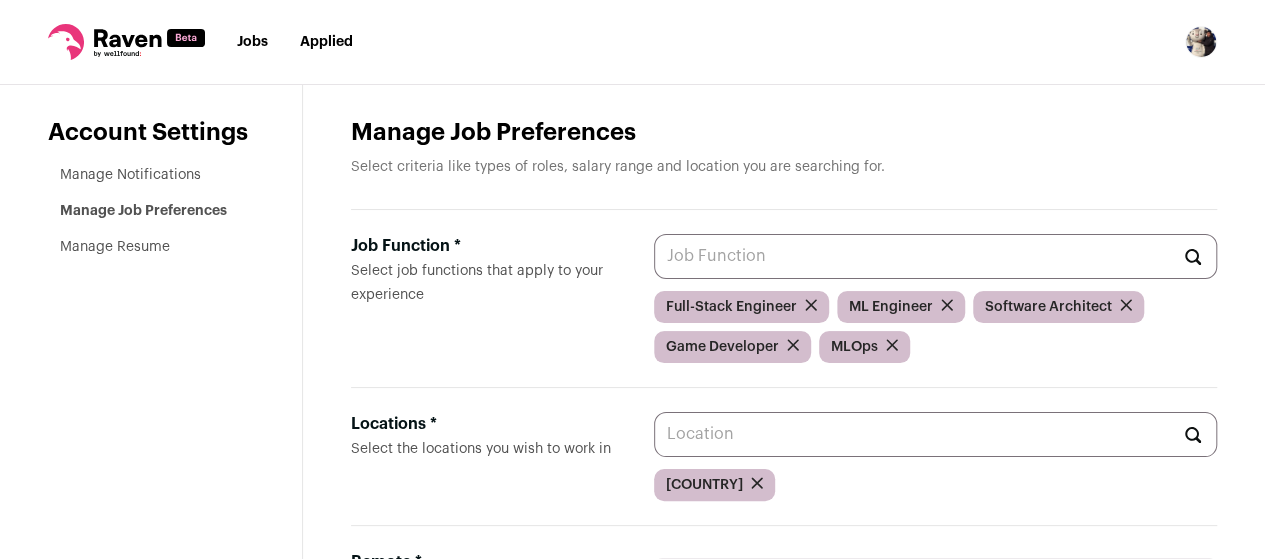 click at bounding box center (811, 305) 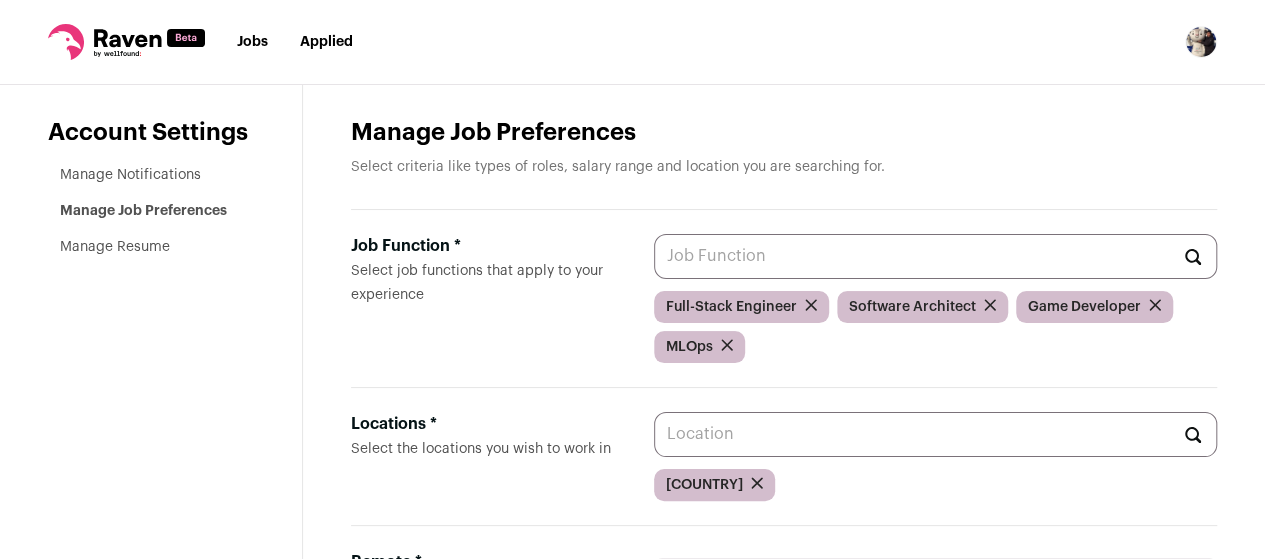 click at bounding box center (811, 305) 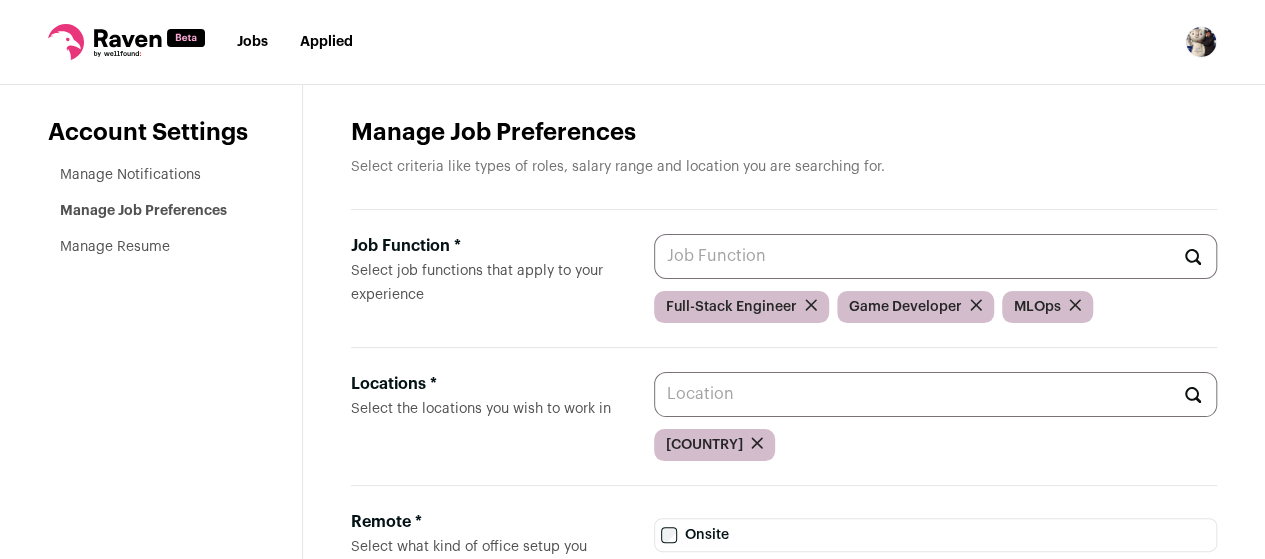 click at bounding box center (811, 305) 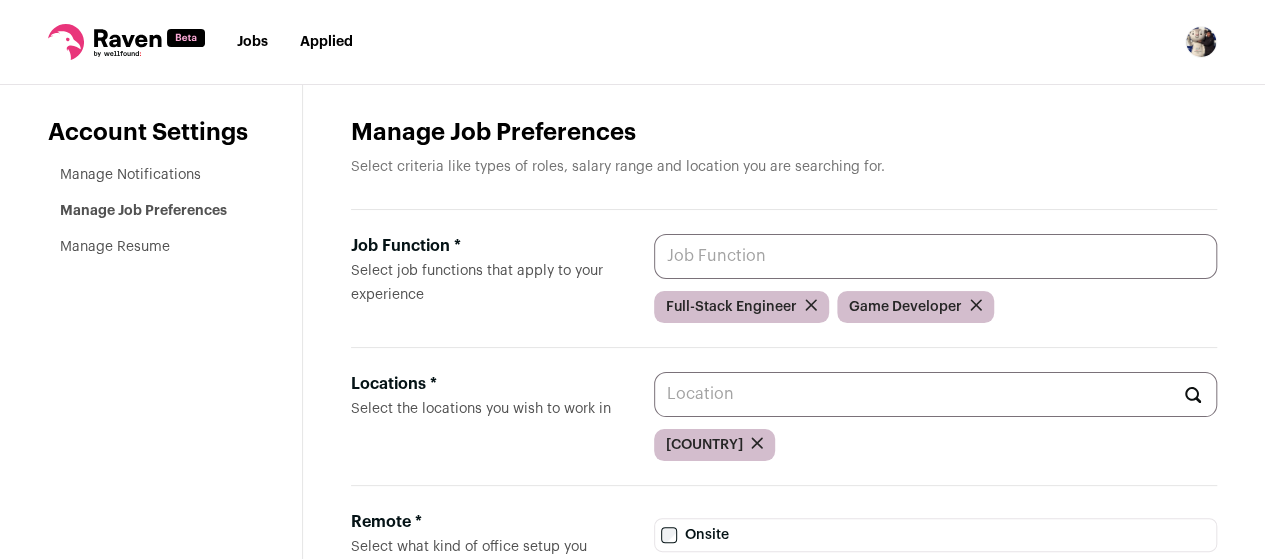 click on "Job Function *
Select job functions that apply to your experience" at bounding box center (935, 256) 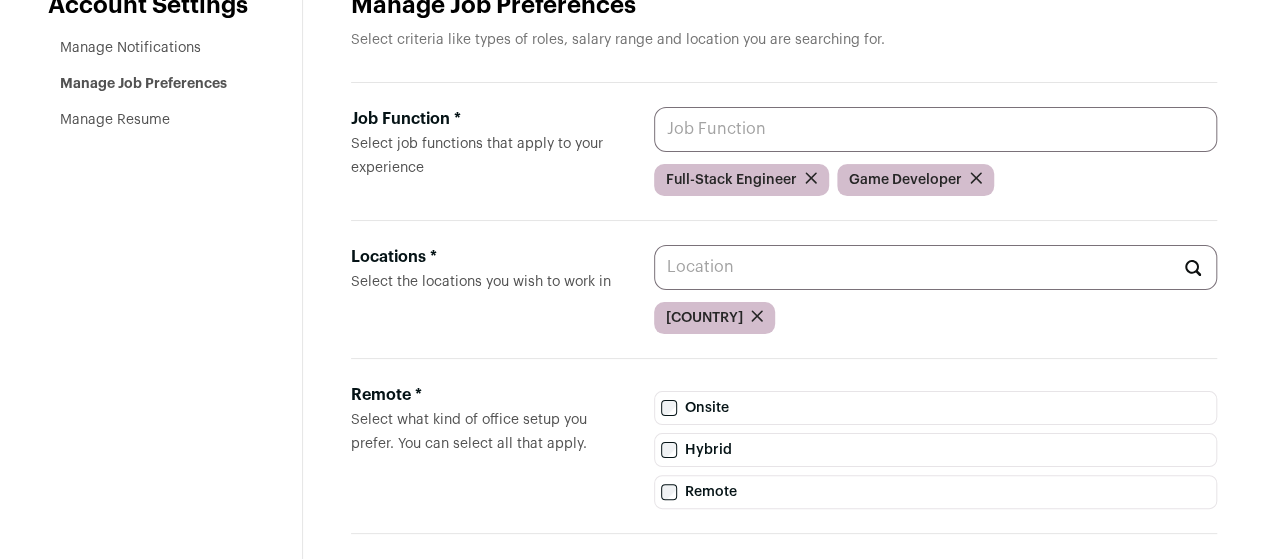 scroll, scrollTop: 200, scrollLeft: 0, axis: vertical 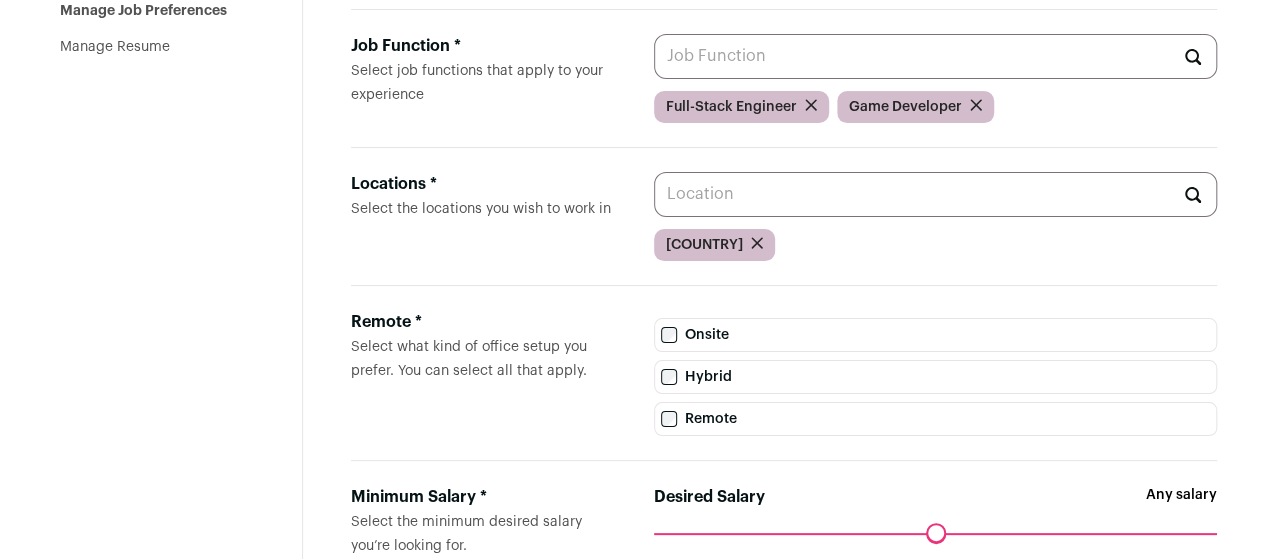 click on "Account Settings
Manage Notifications
Manage Job Preferences
Manage Resume" at bounding box center (151, 359) 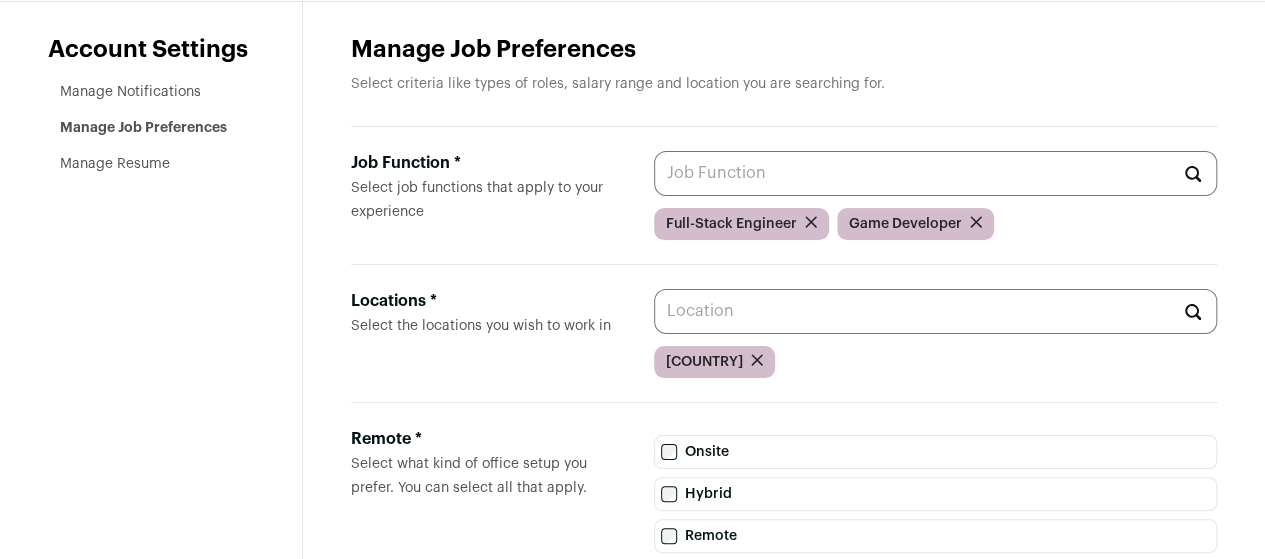 scroll, scrollTop: 200, scrollLeft: 0, axis: vertical 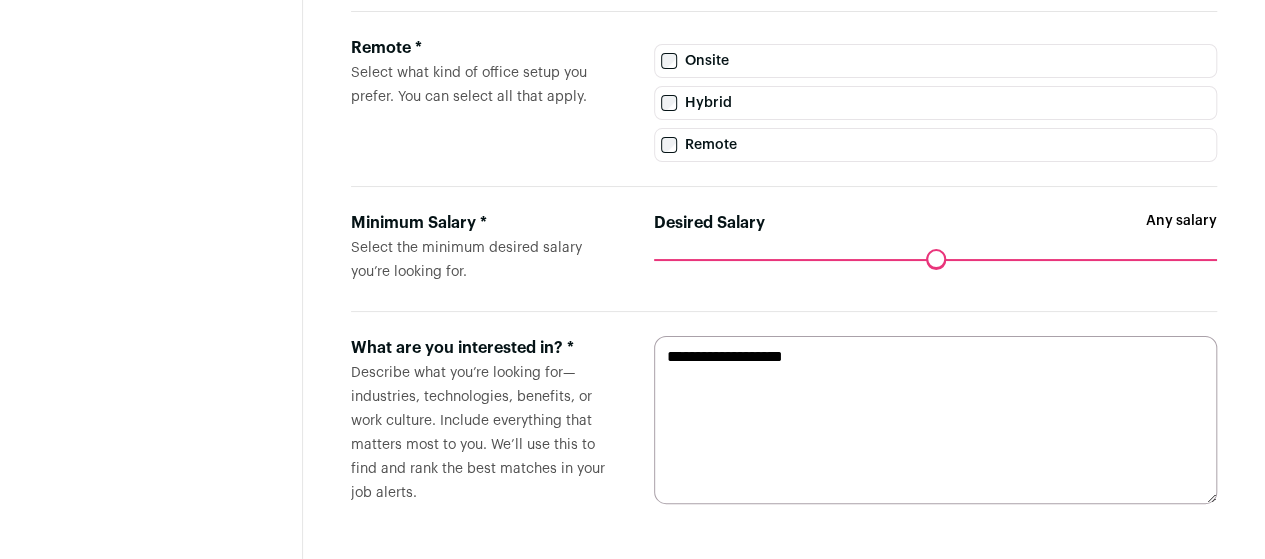click on "**********" at bounding box center (935, 420) 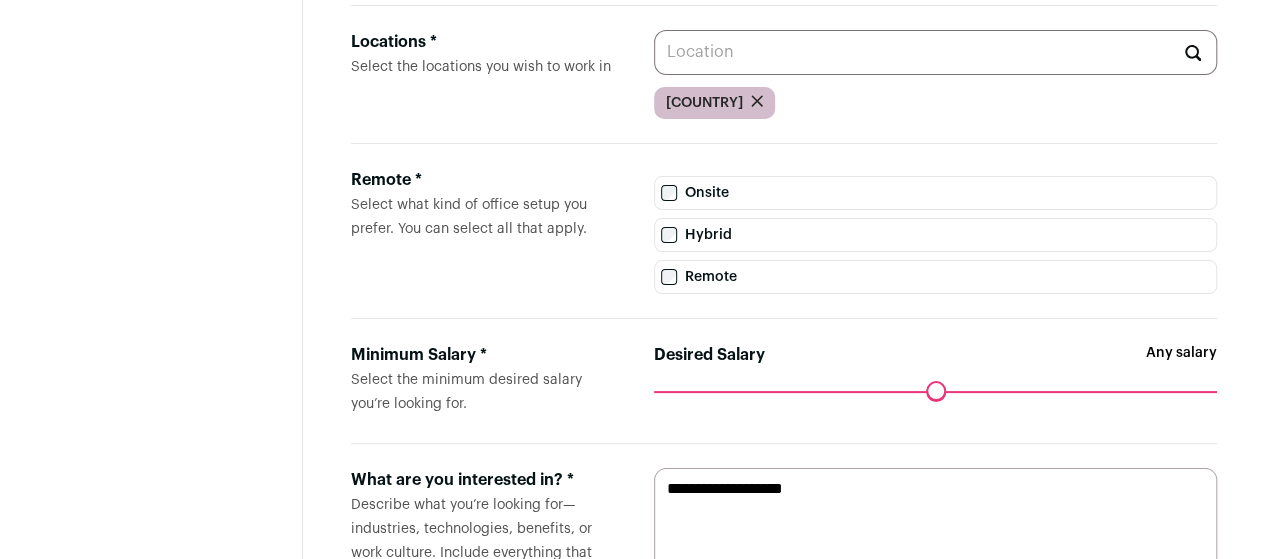 scroll, scrollTop: 0, scrollLeft: 0, axis: both 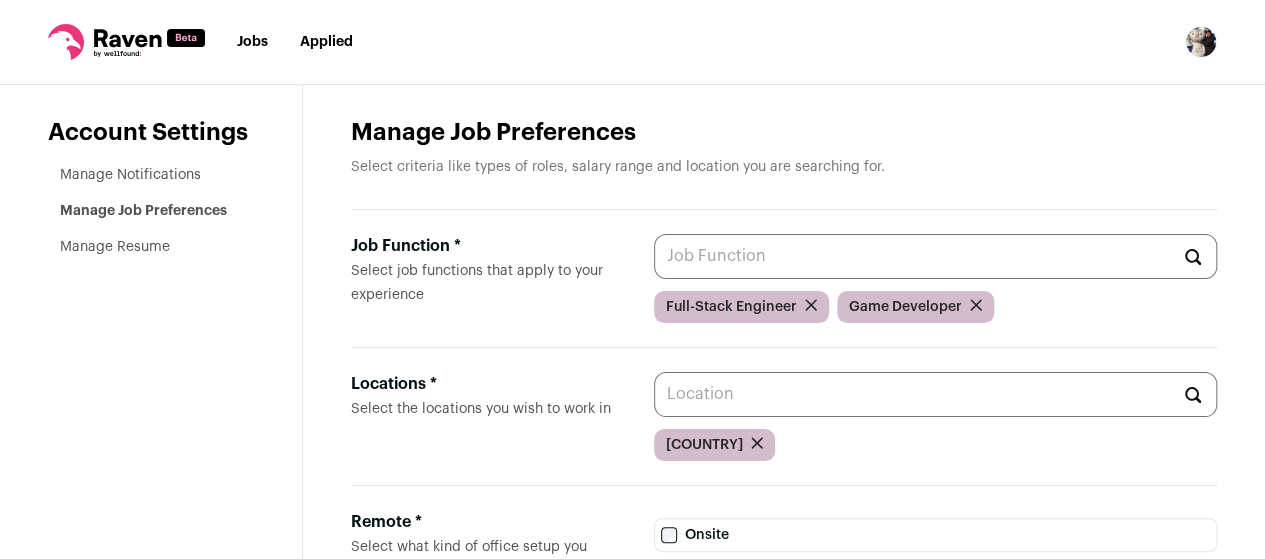 click on "Manage Notifications" at bounding box center (130, 175) 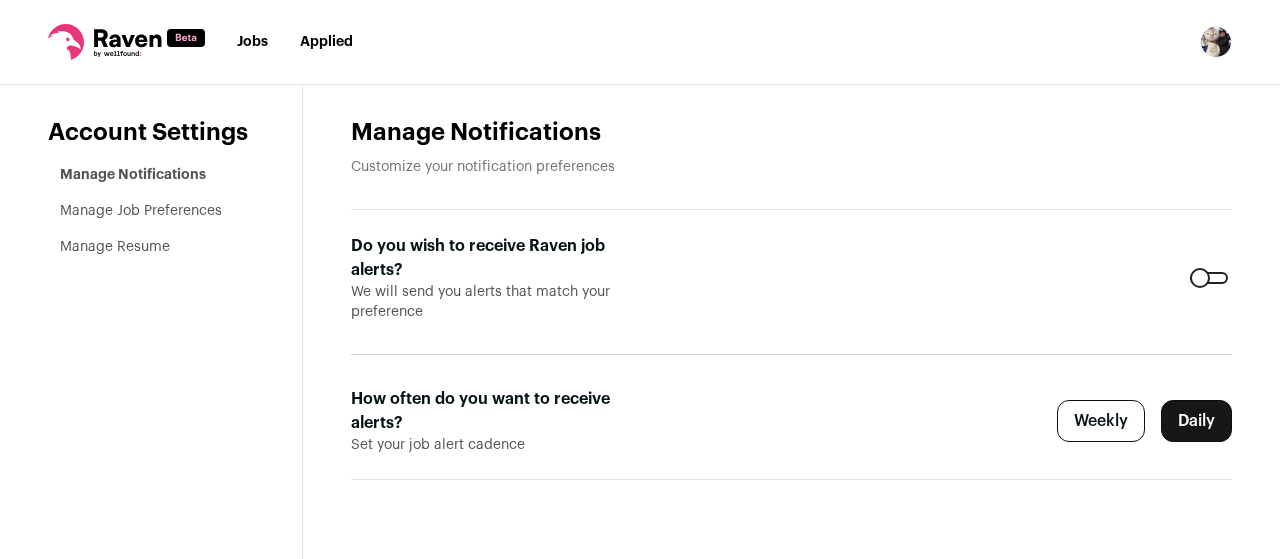 click on "Manage Job Preferences" at bounding box center [141, 211] 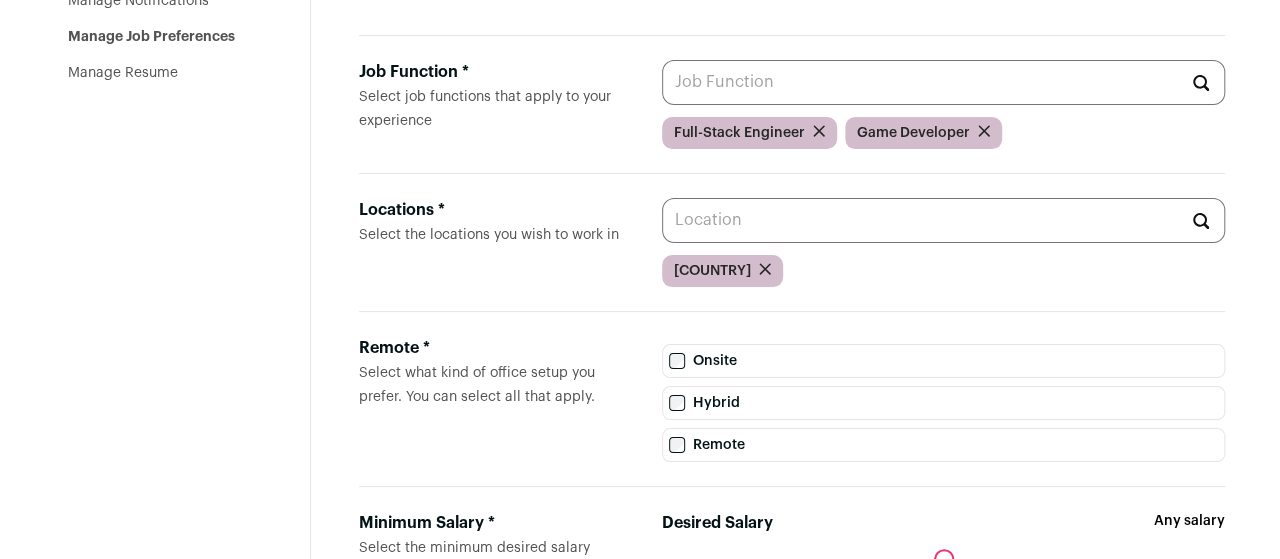 scroll, scrollTop: 0, scrollLeft: 0, axis: both 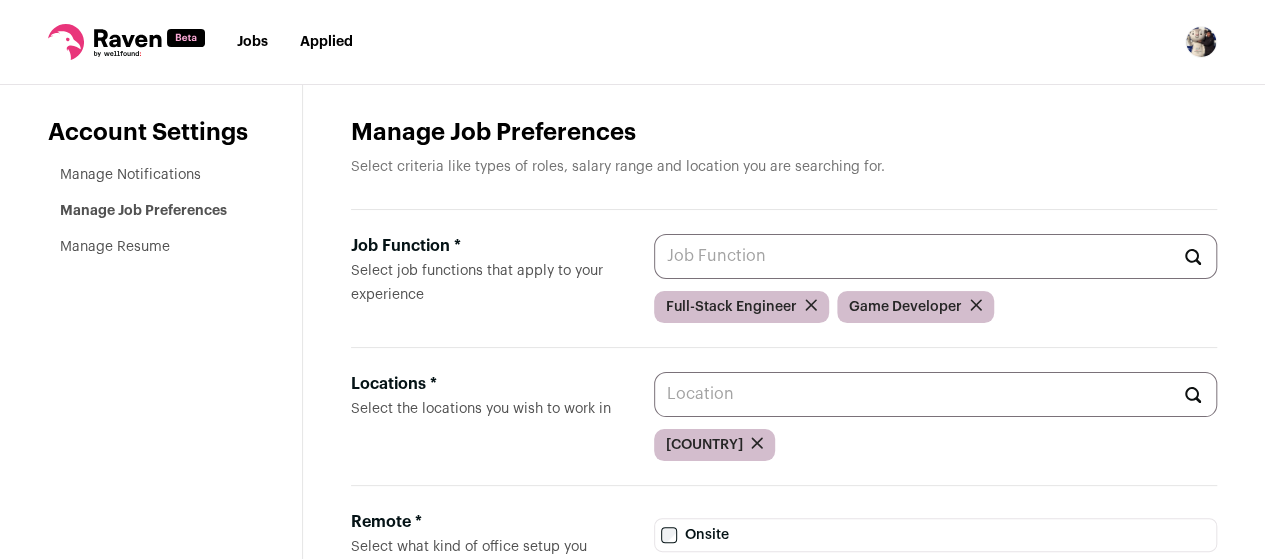click on "Manage Resume" at bounding box center [115, 247] 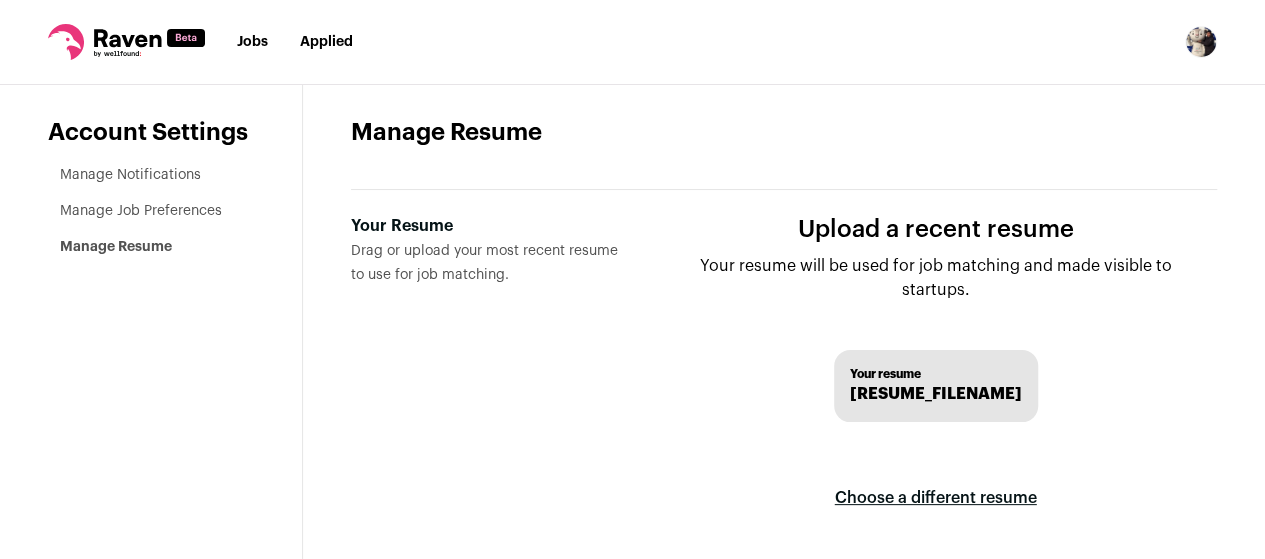 click on "Jobs" at bounding box center (252, 42) 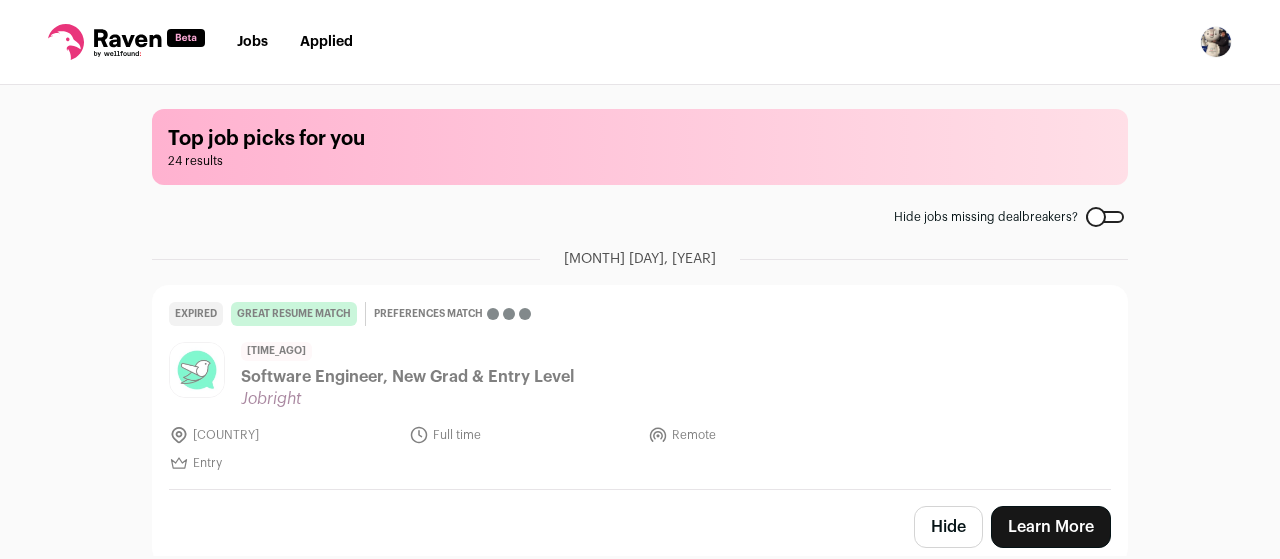 click at bounding box center [1105, 217] 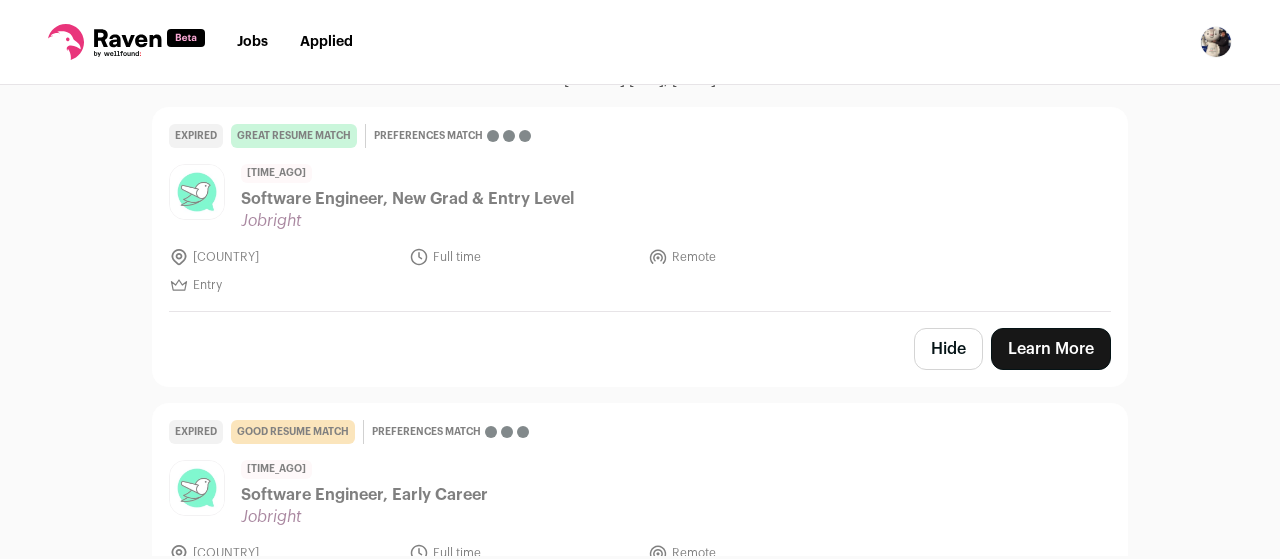 scroll, scrollTop: 0, scrollLeft: 0, axis: both 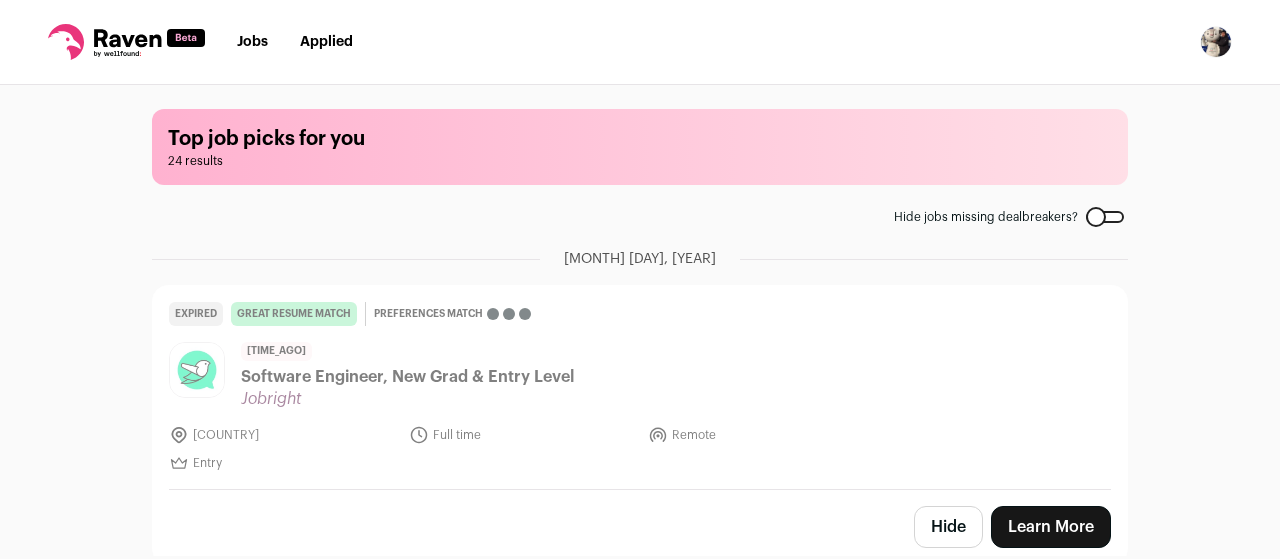 click on "Jobs" at bounding box center (252, 42) 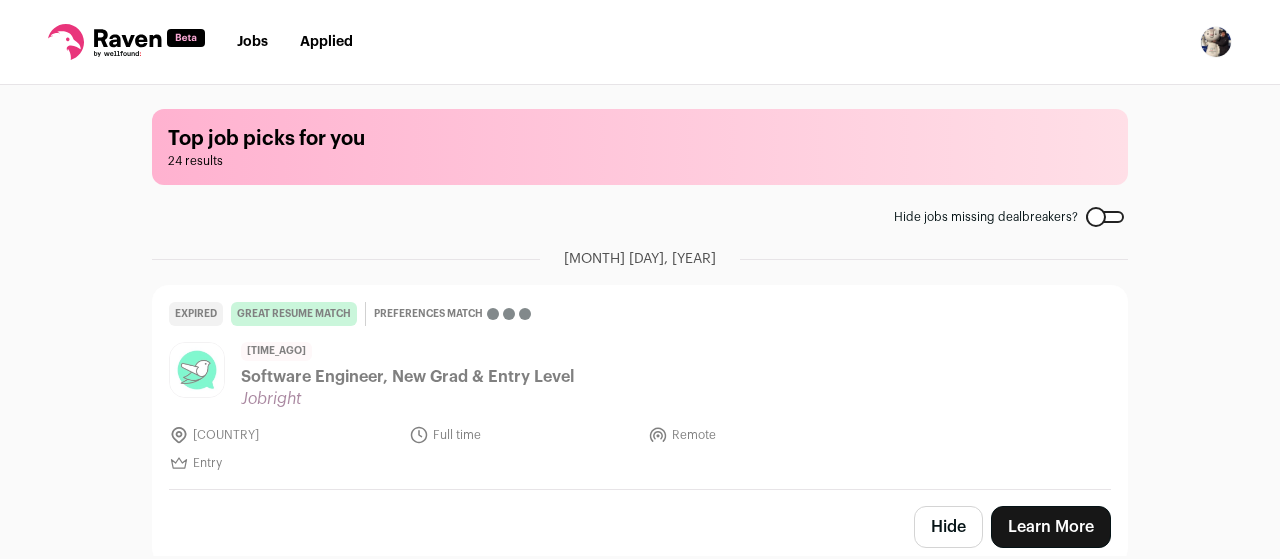 click at bounding box center [1105, 217] 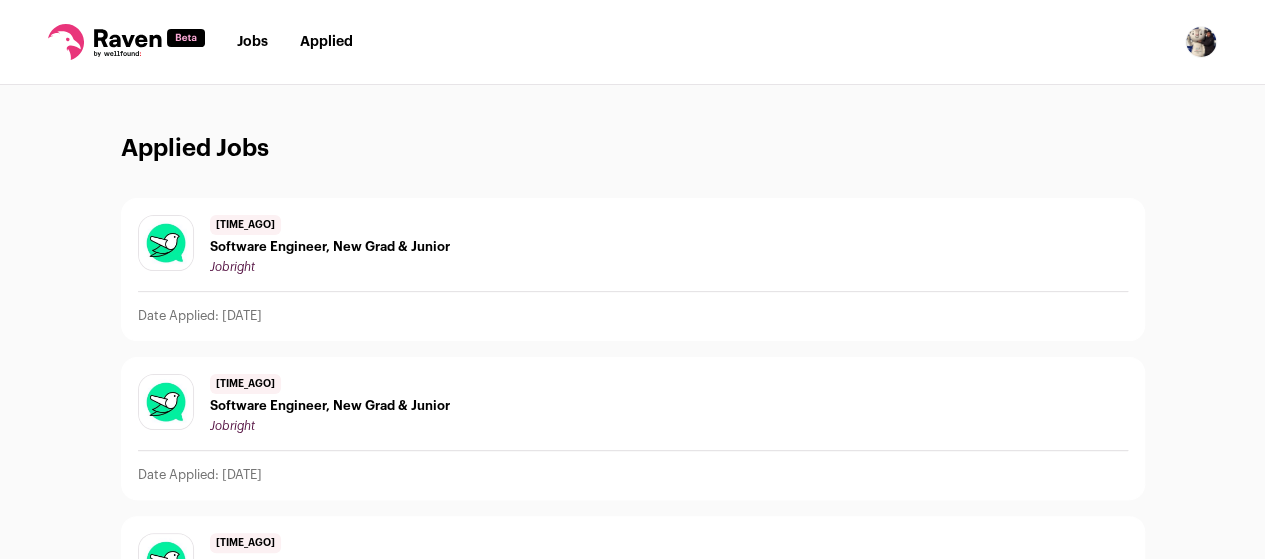 click on "Jobs
Applied
Settings
Notifications
Preferences
Resume
FAQs
Logout" at bounding box center (632, 42) 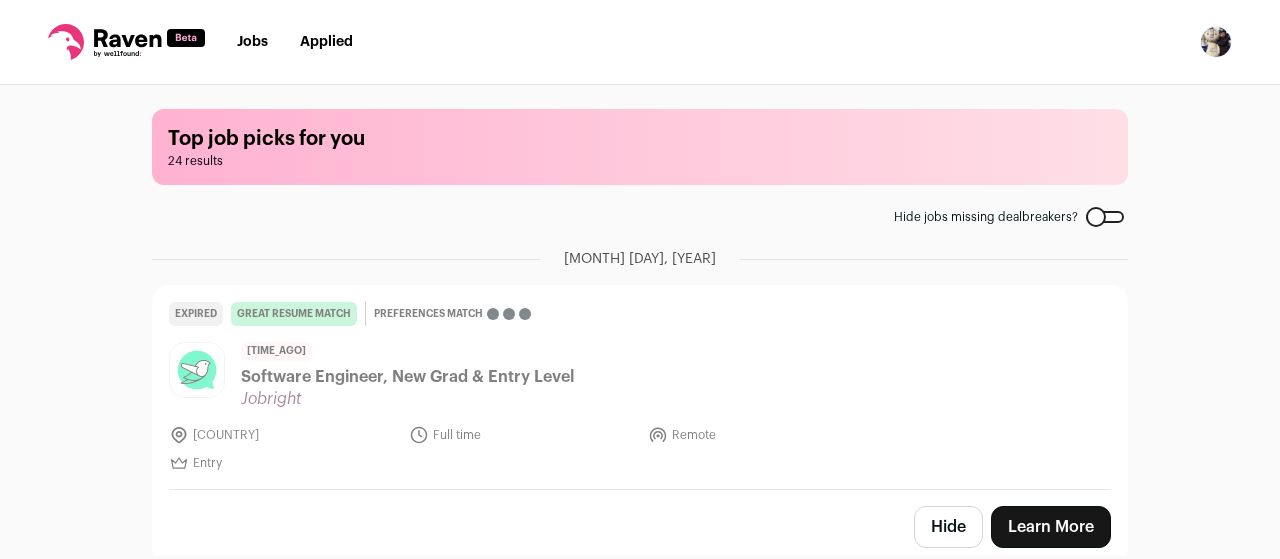 click at bounding box center [1216, 42] 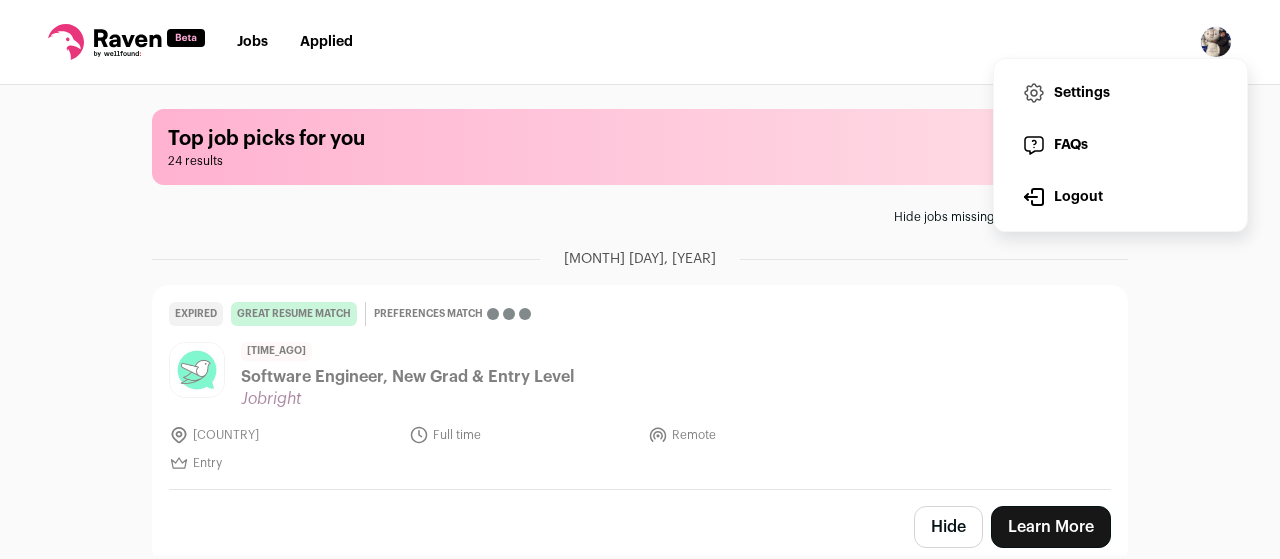click on "Settings" at bounding box center [1120, 93] 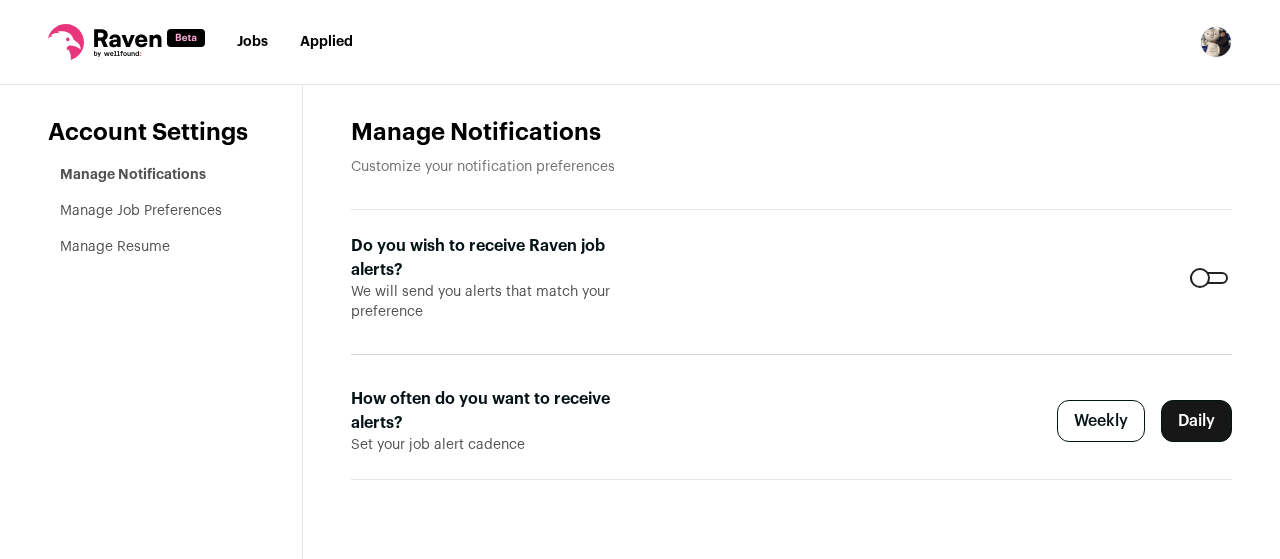 click on "Manage Notifications
Manage Job Preferences
Manage Resume" at bounding box center (157, 211) 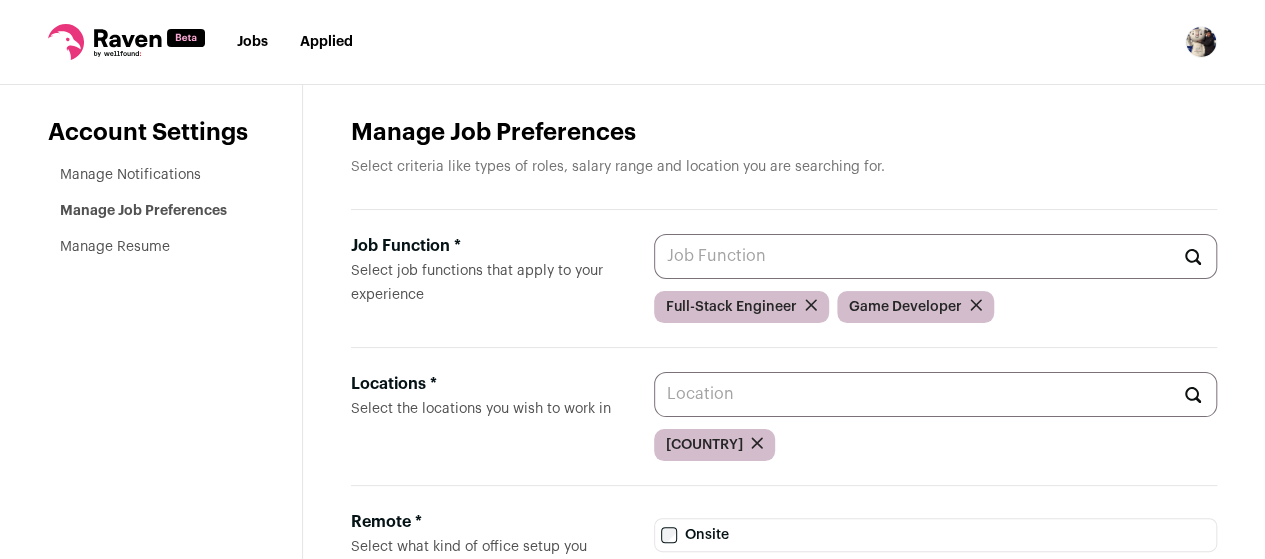 click on "Manage Notifications" at bounding box center (130, 175) 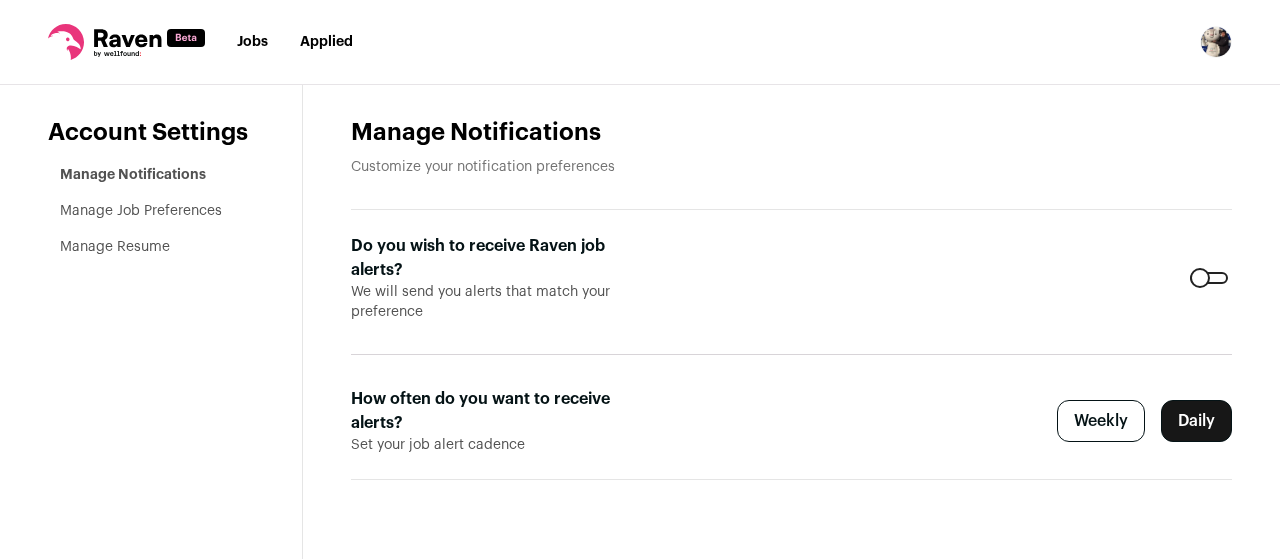 click on "Jobs" at bounding box center [252, 42] 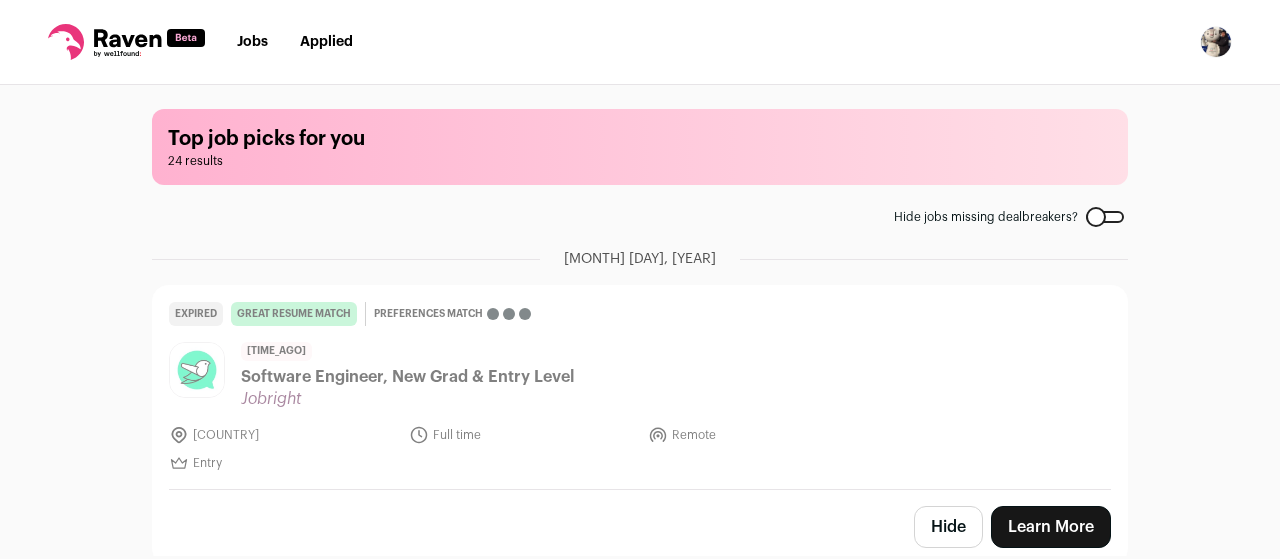 click on "Top job picks for you
24 results
Hide jobs missing dealbreakers?
July 3rd, 2025
Expired
great resume match
You meet the must-have requirements, the nice-to-have requirements, and are a strong fit for the job responsibilities. You may still want some resume edits to stand out, but your resume is a strong match as-is.
Preferences match
This job meets all of your dealbreakers and nice-to-haves
2 days ago" at bounding box center [640, 320] 